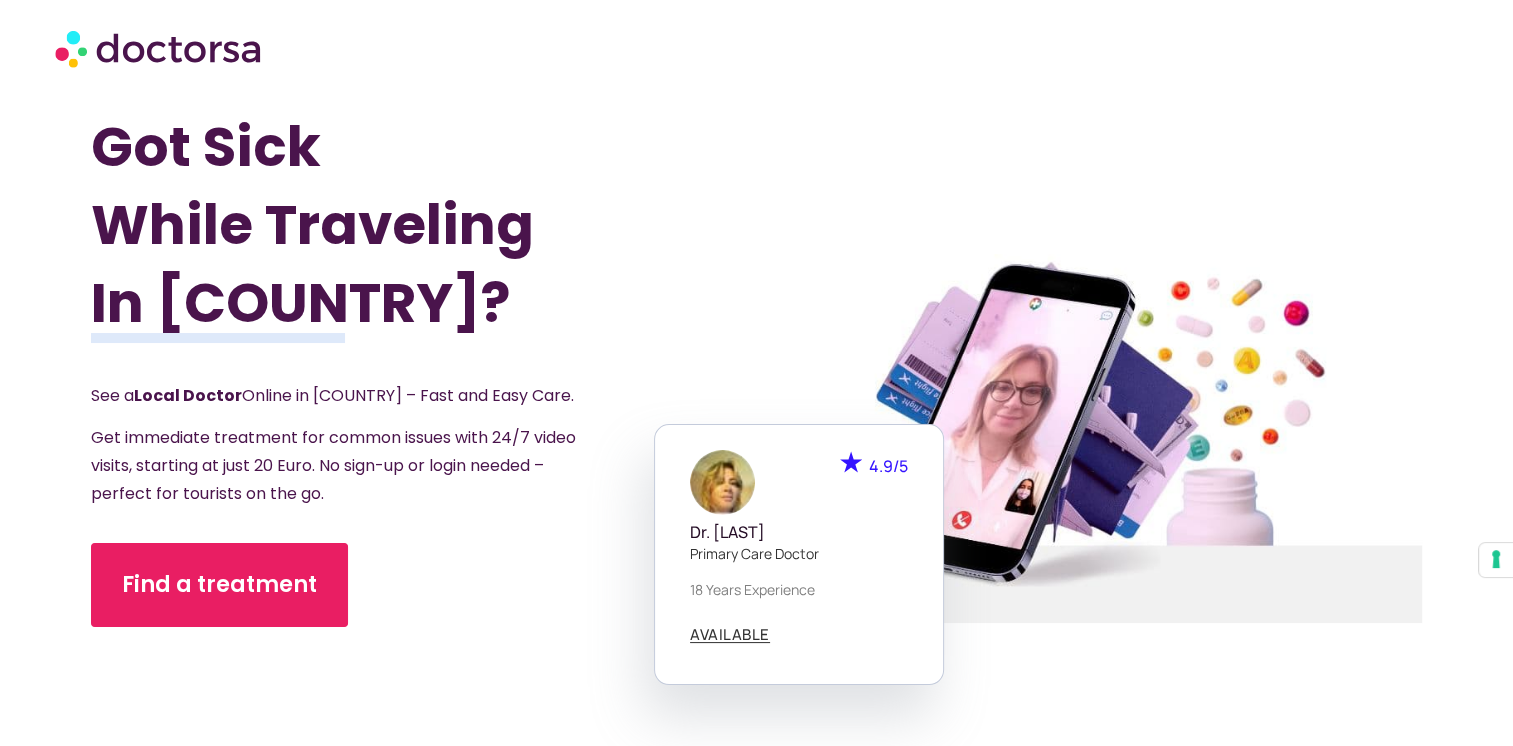 scroll, scrollTop: 0, scrollLeft: 0, axis: both 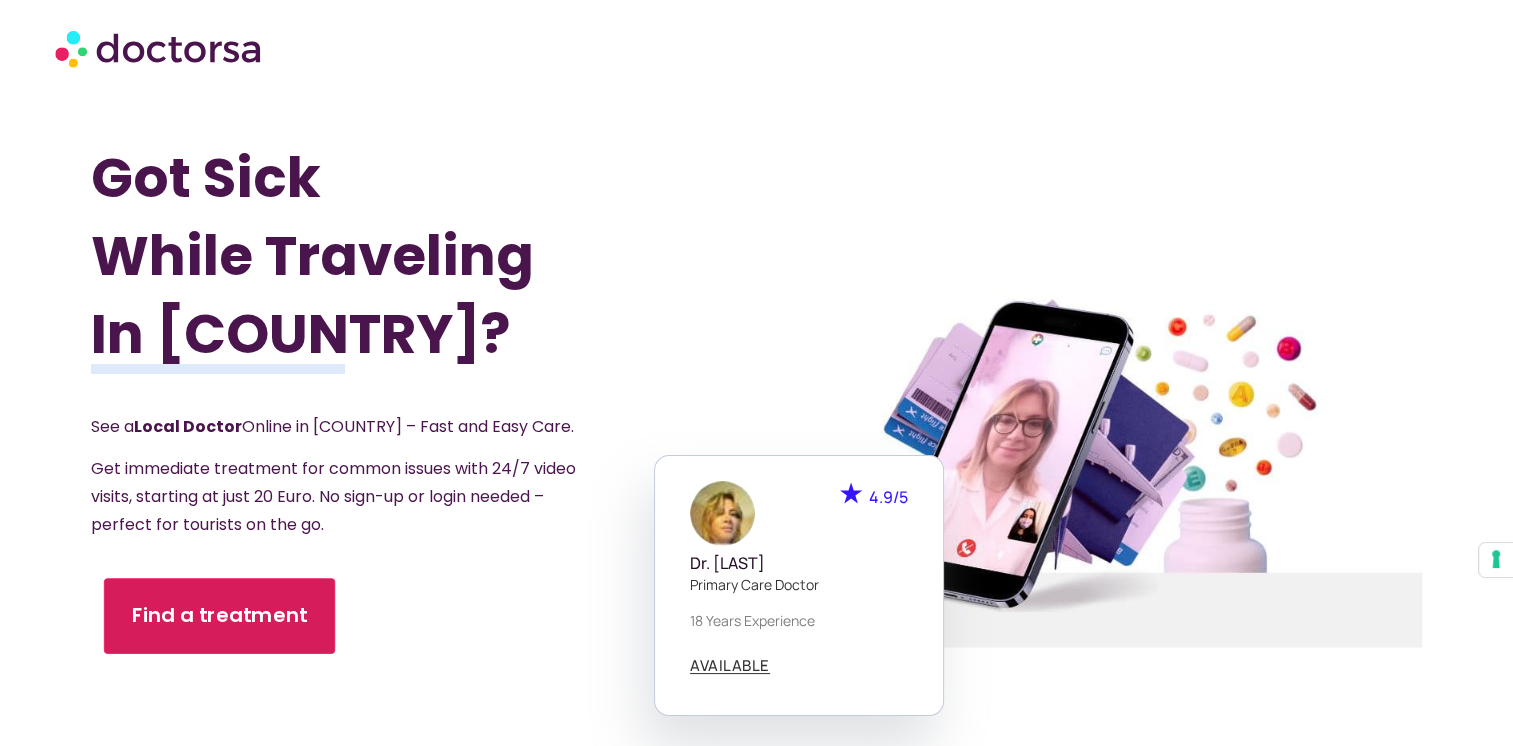click on "Find a treatment" at bounding box center [219, 616] 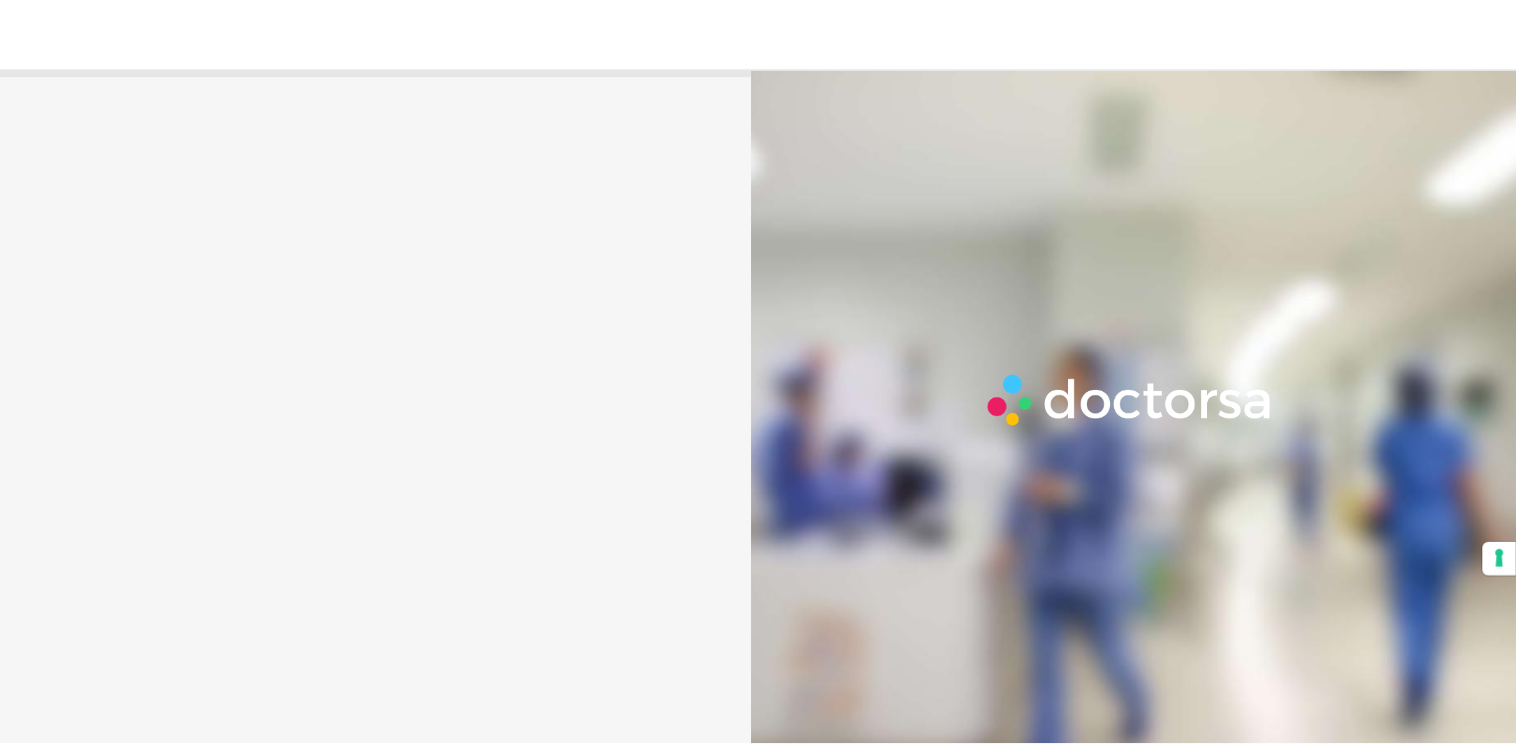 scroll, scrollTop: 0, scrollLeft: 0, axis: both 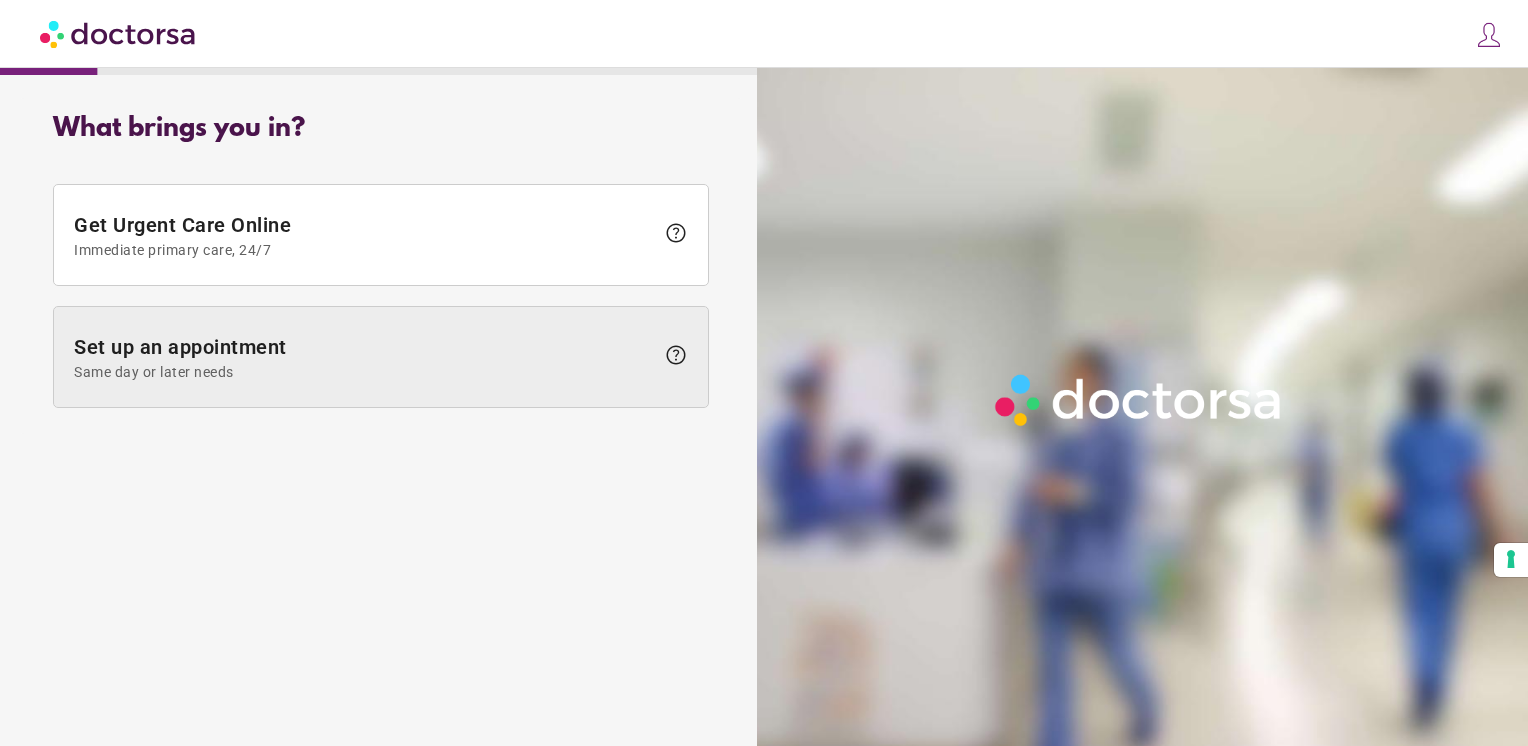 click on "Set up an appointment
Same day or later needs" at bounding box center (364, 357) 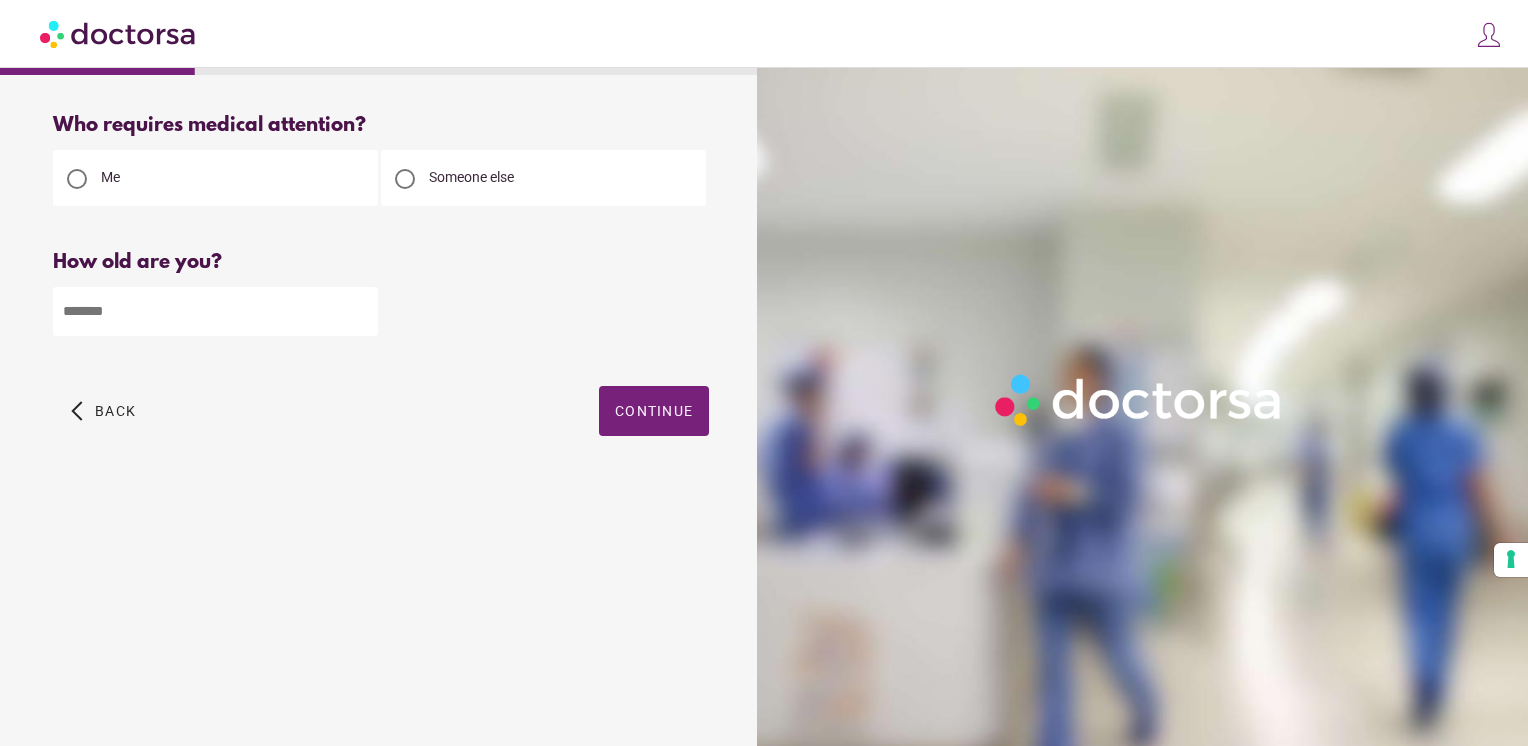 click on "Someone else" at bounding box center [543, 178] 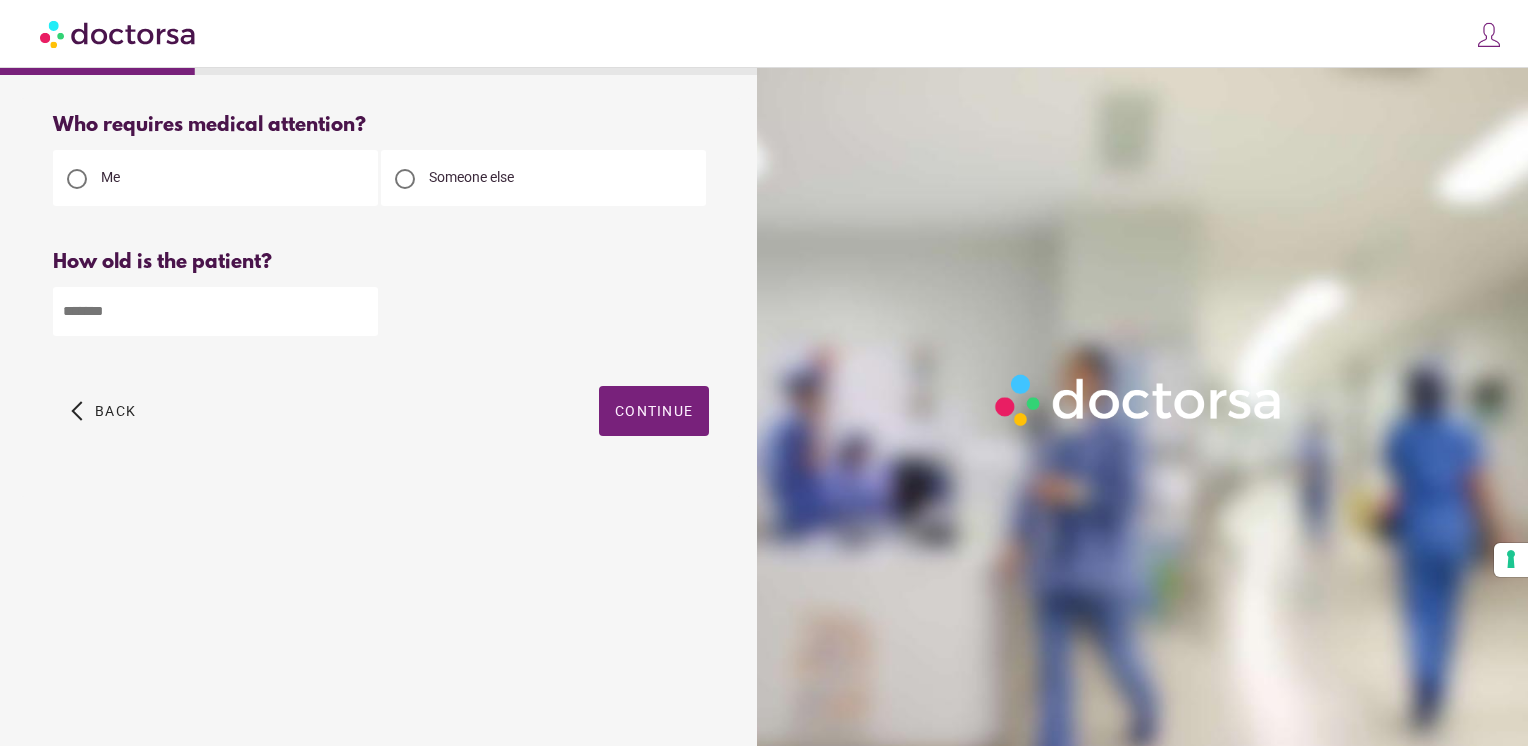 click at bounding box center [215, 311] 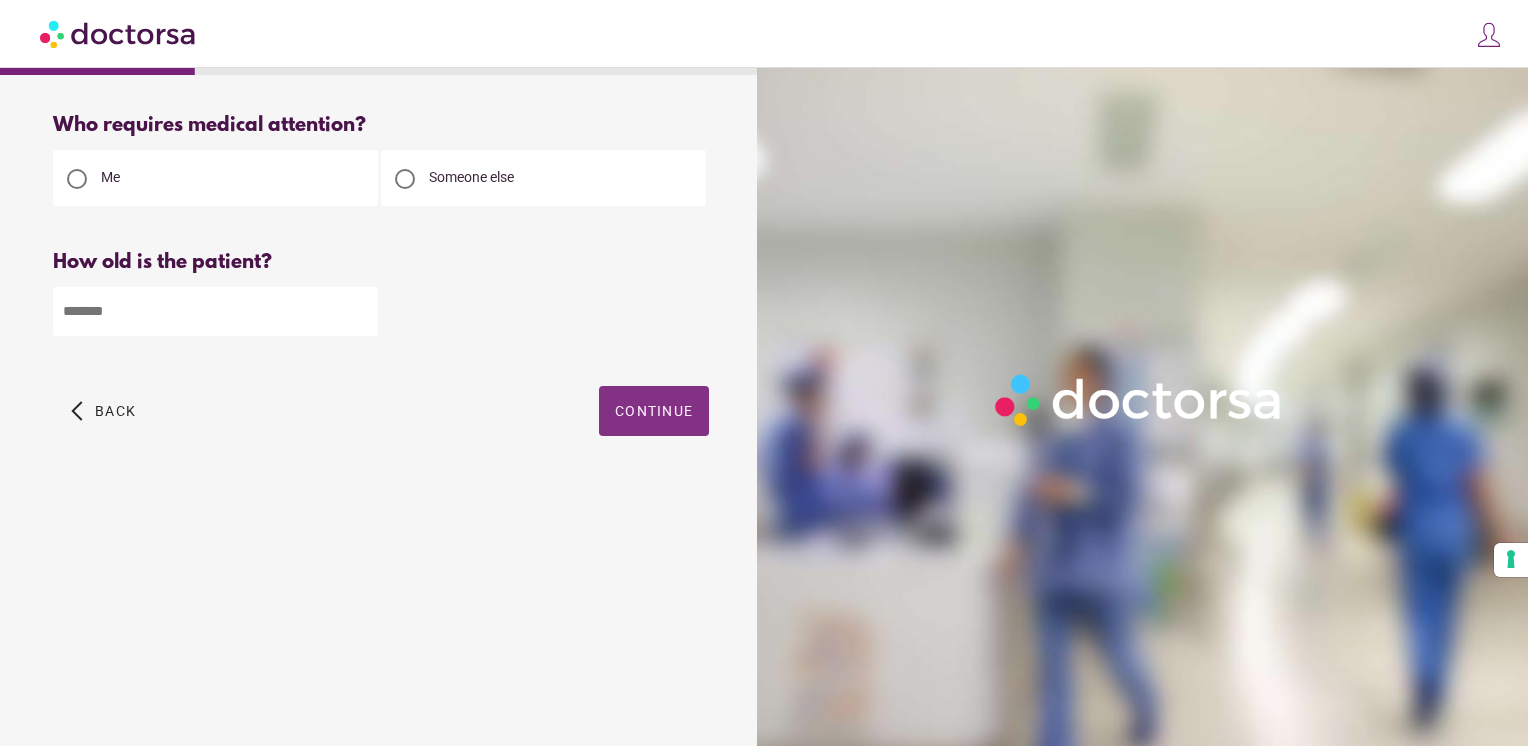 type on "**" 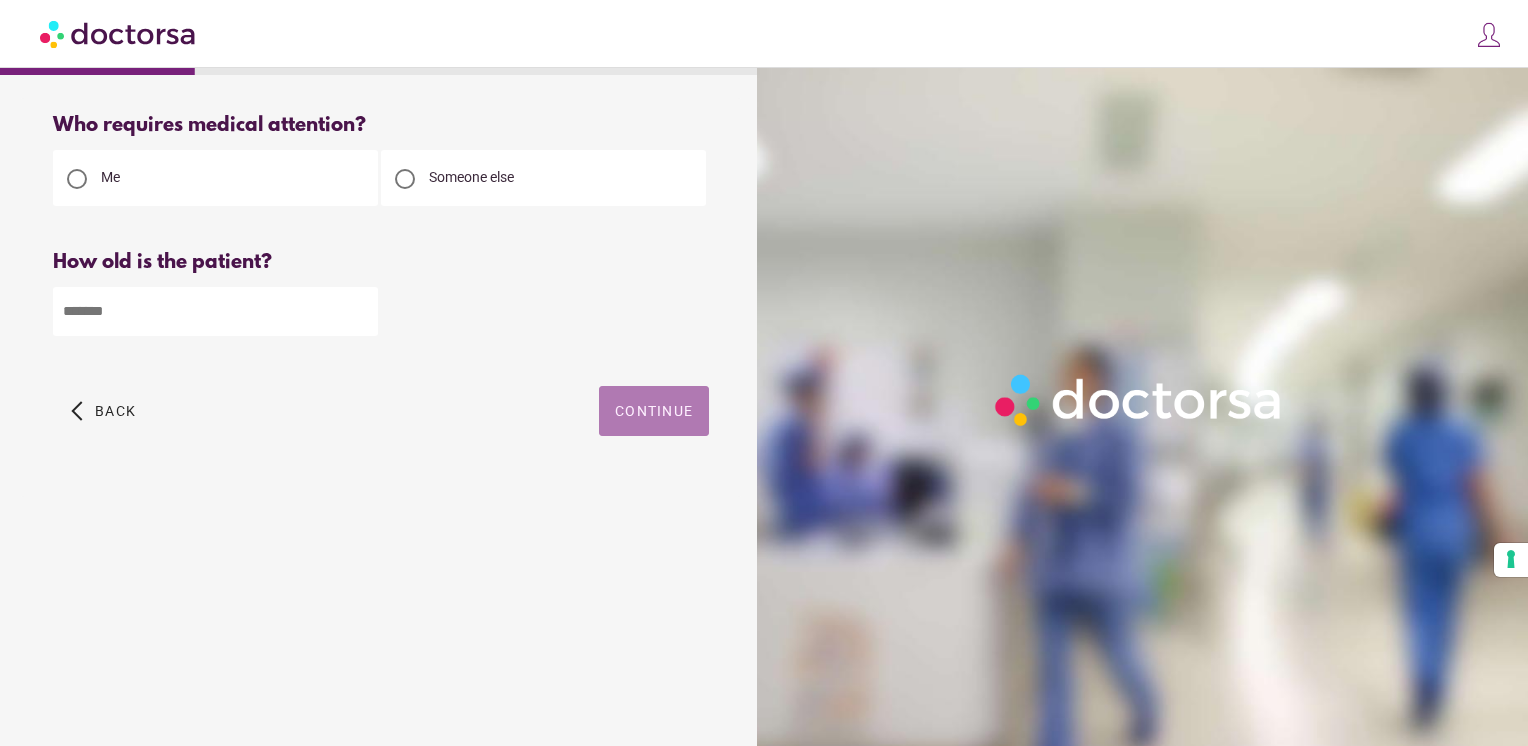 click at bounding box center [654, 411] 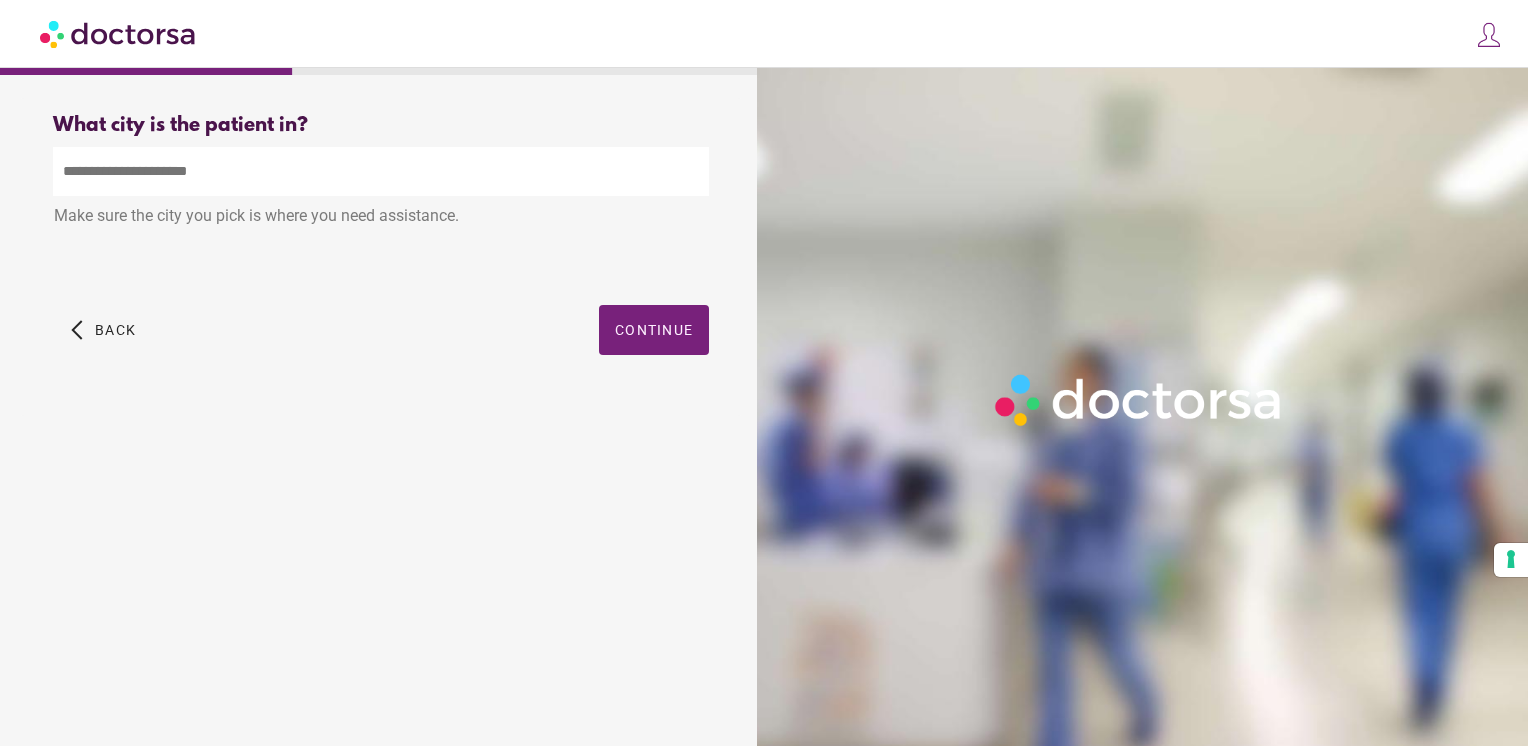 click at bounding box center [381, 171] 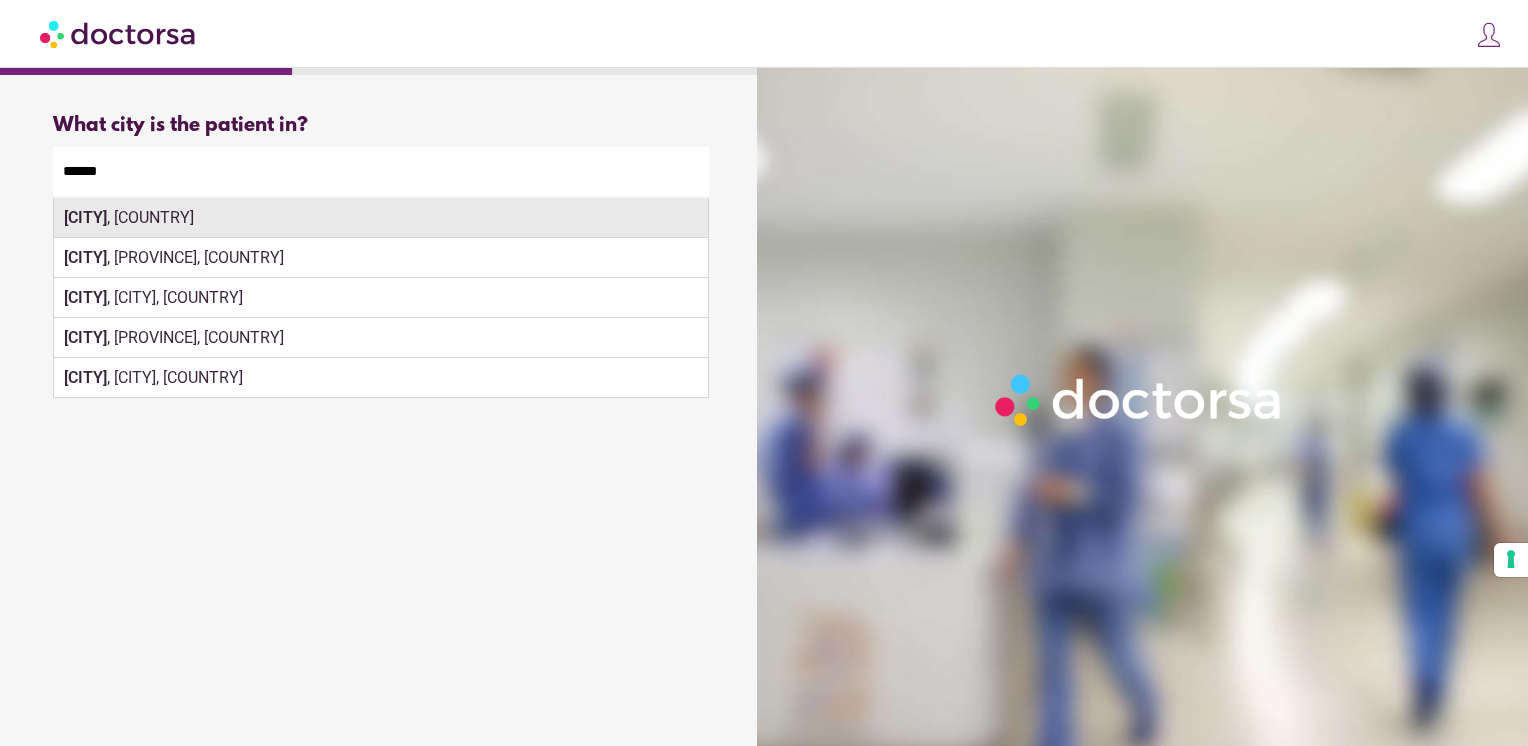 click on "Burgos , Spain" at bounding box center [381, 218] 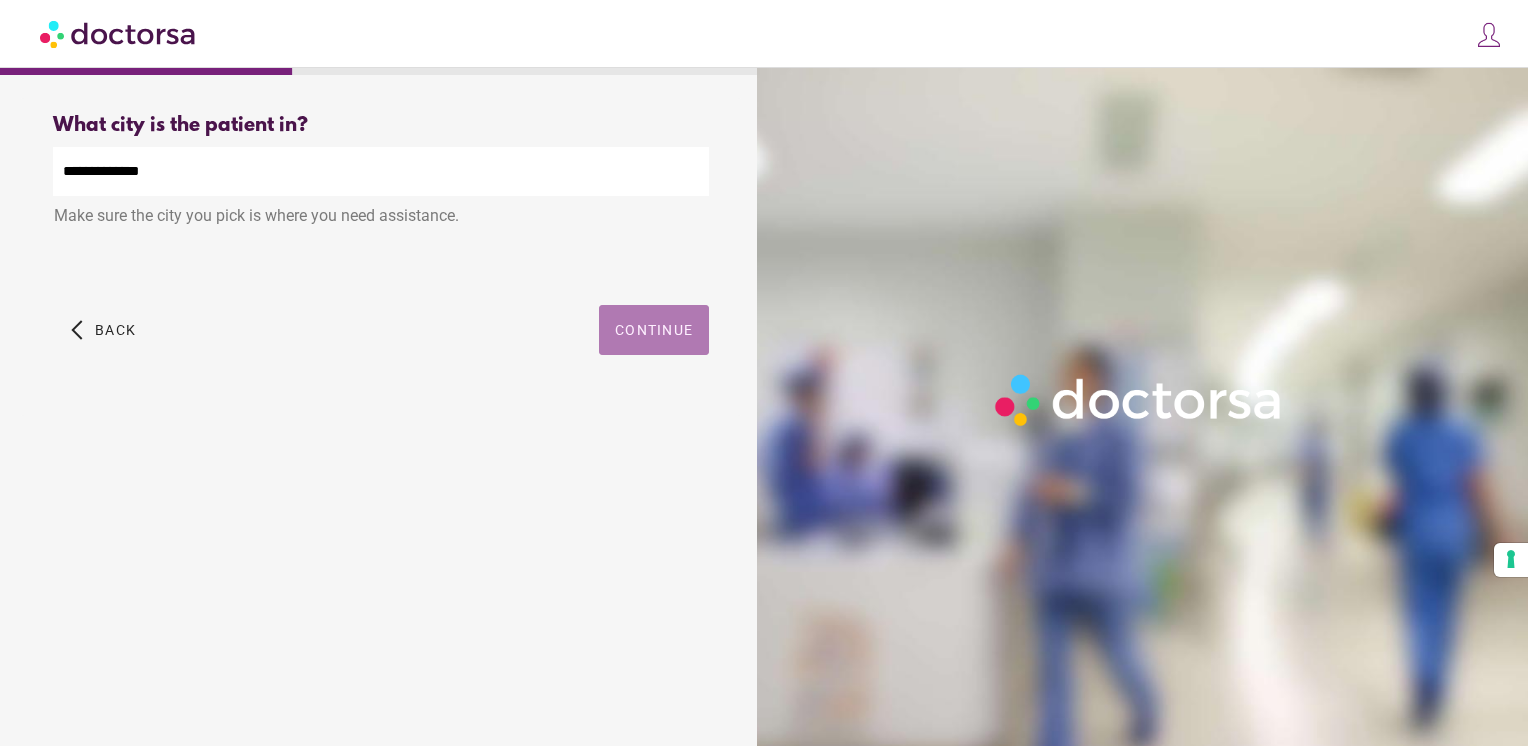 click on "Continue" at bounding box center [654, 330] 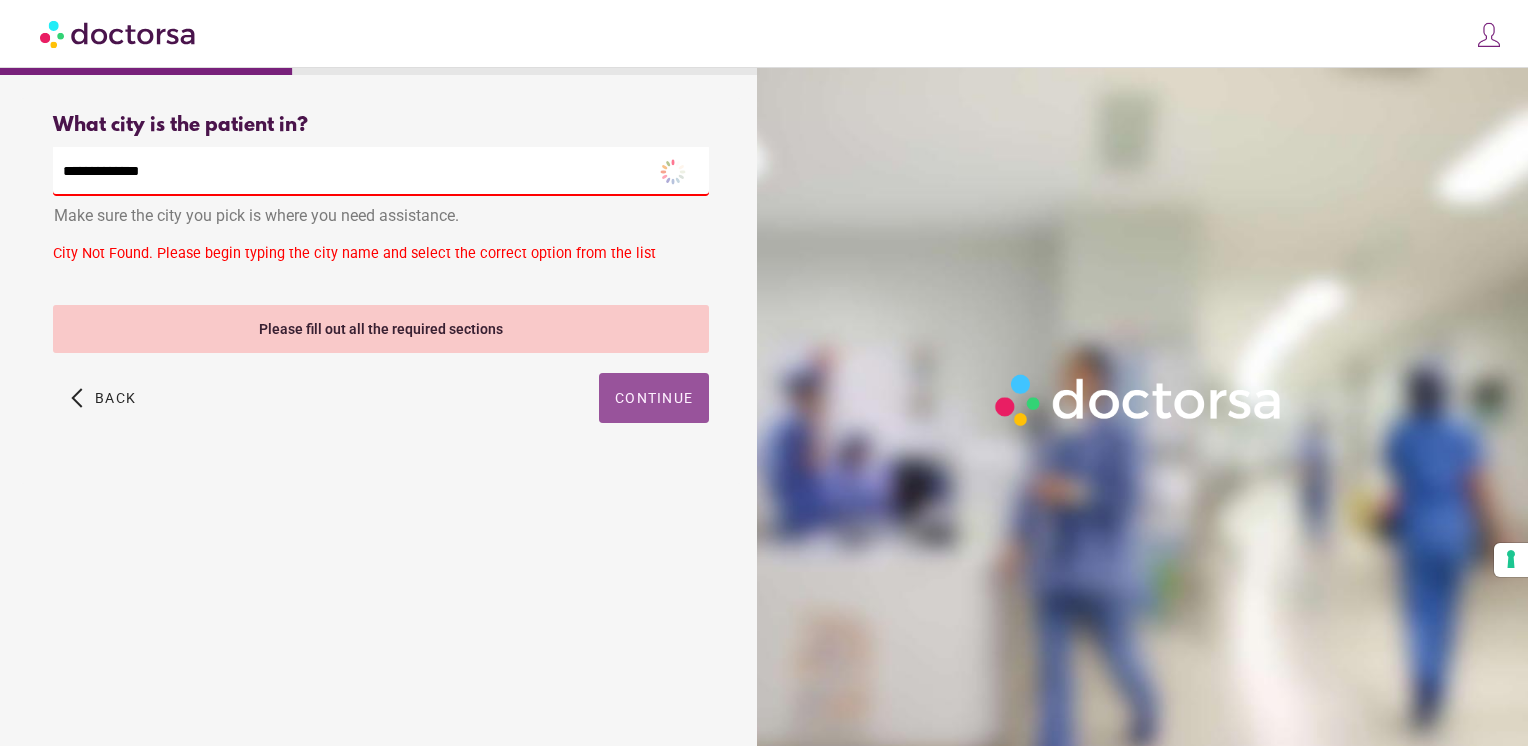 click on "**********" at bounding box center [381, 171] 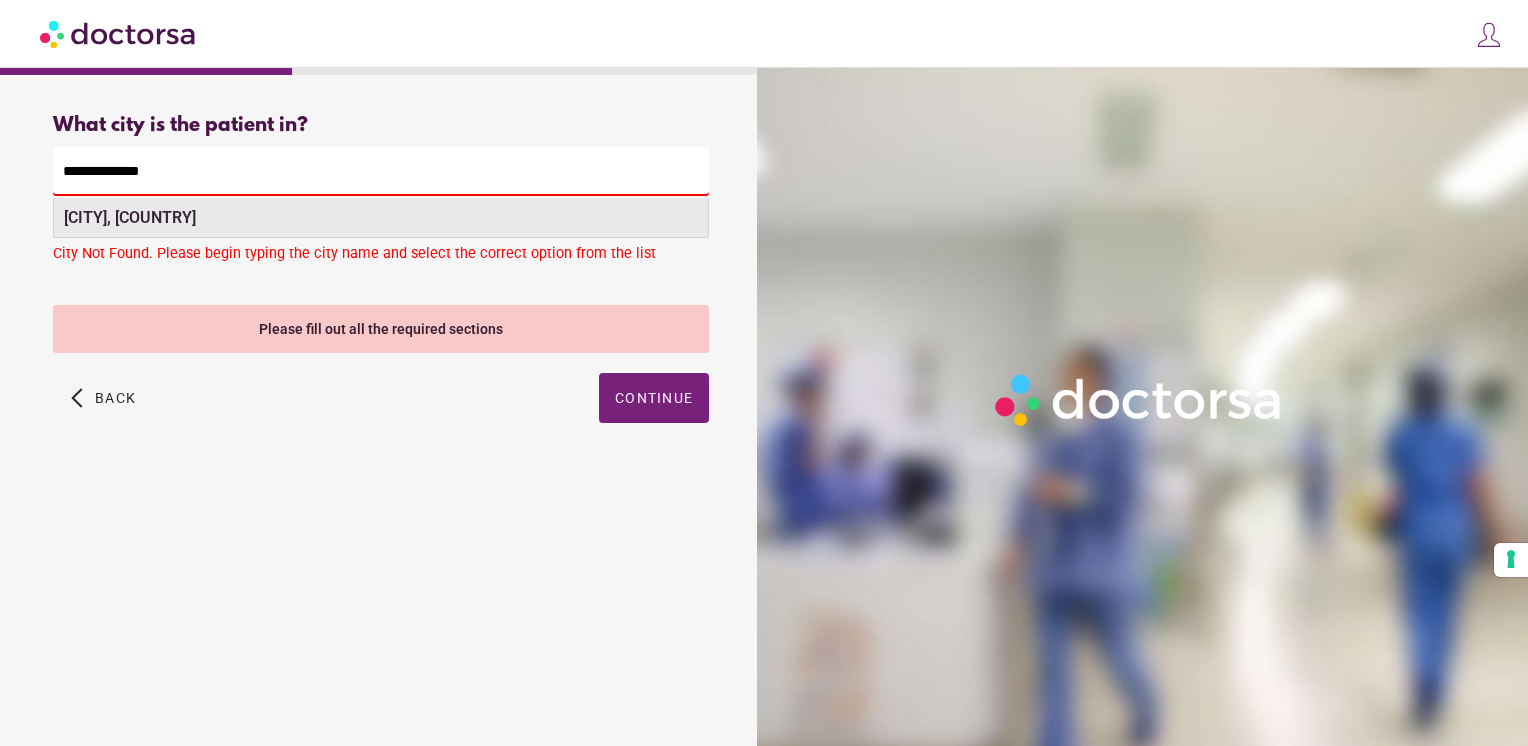 click on "Burgos, Spain" at bounding box center [130, 217] 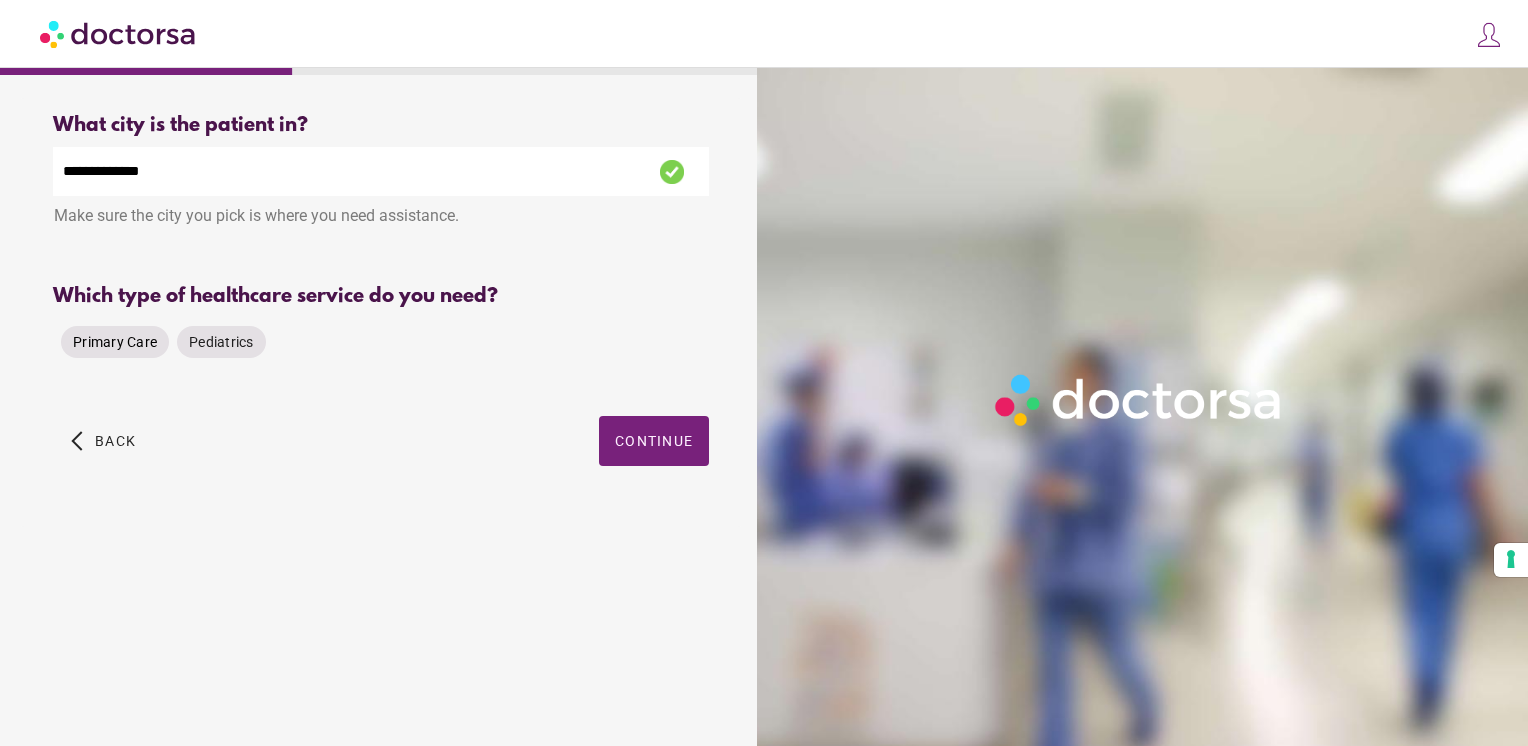 click on "Primary Care" at bounding box center (115, 342) 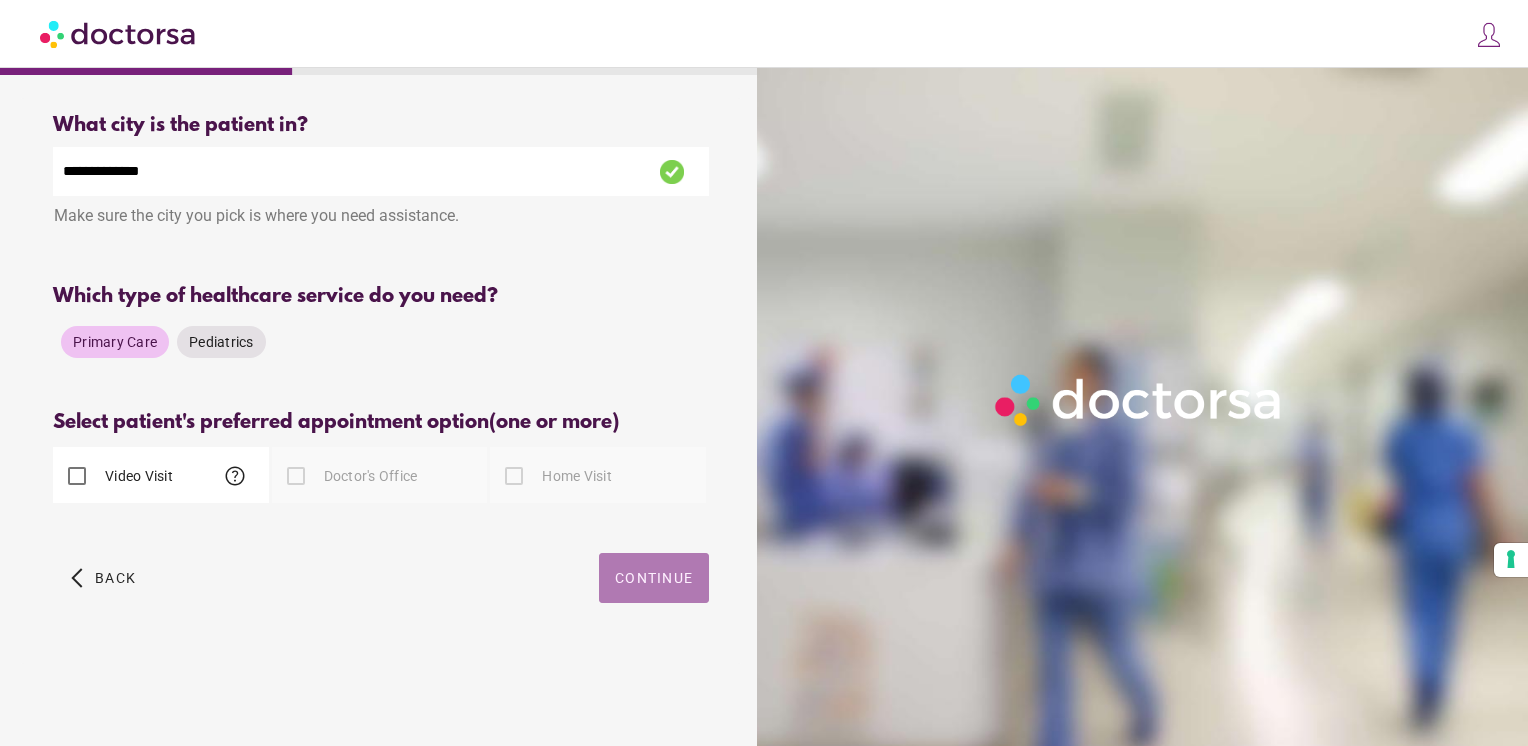 click at bounding box center [654, 578] 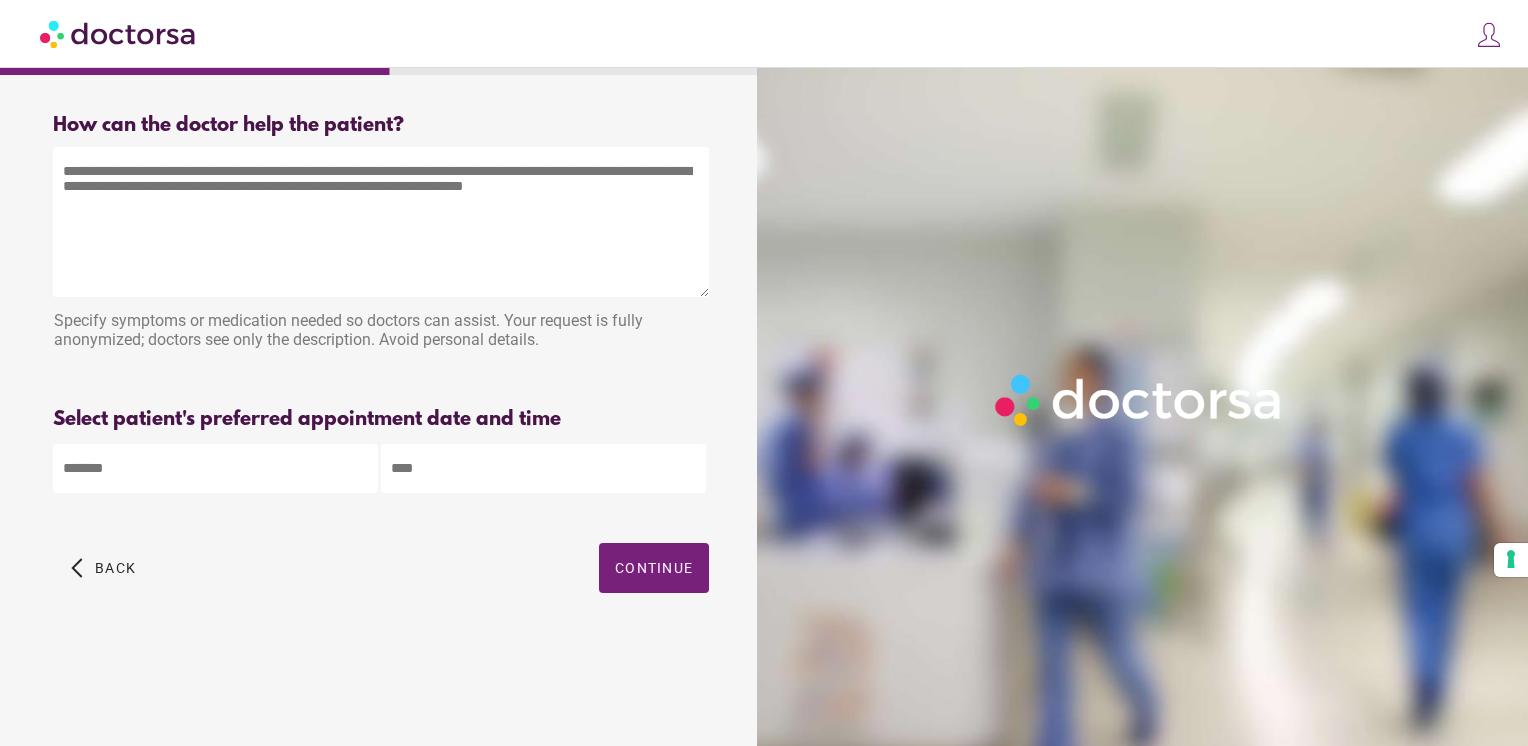 click at bounding box center (381, 222) 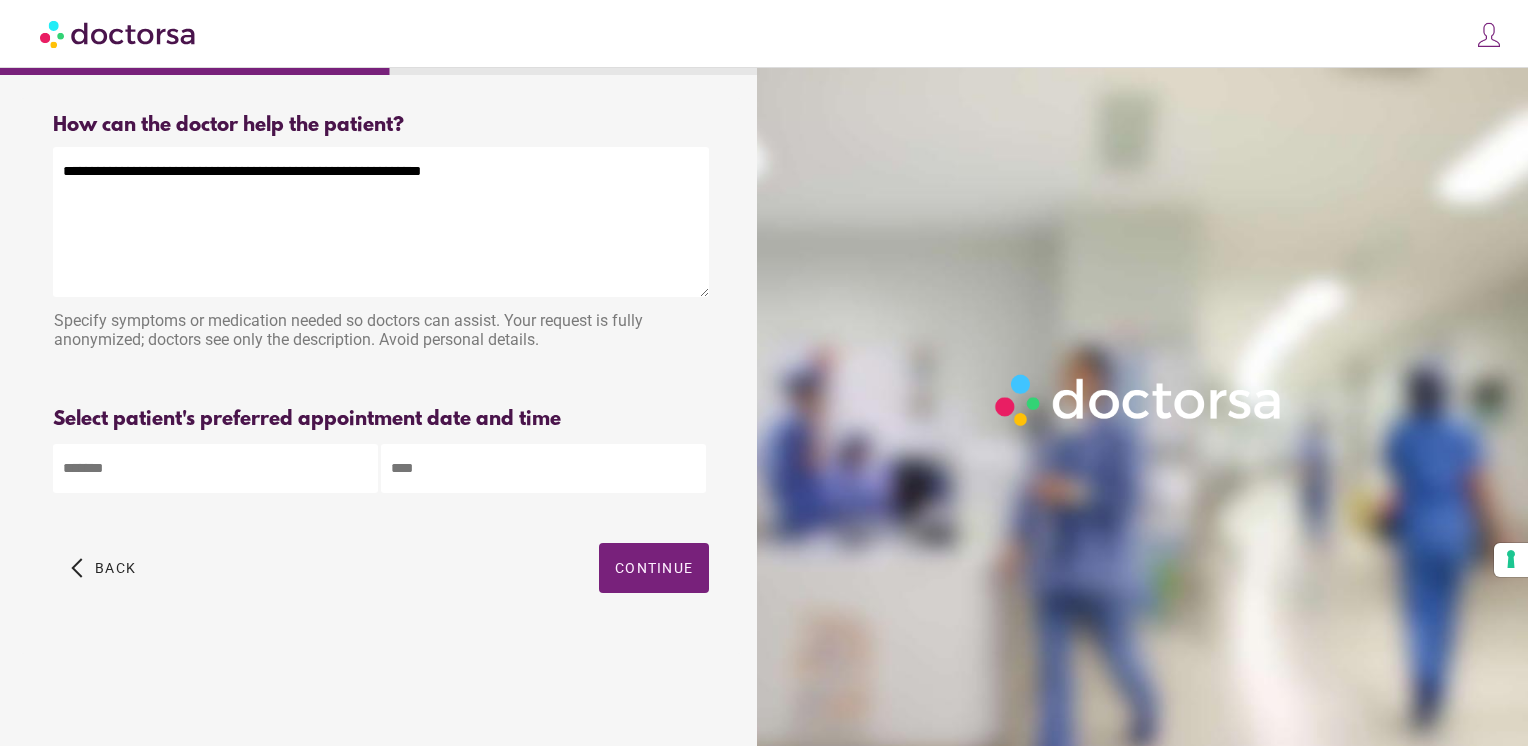 type on "**********" 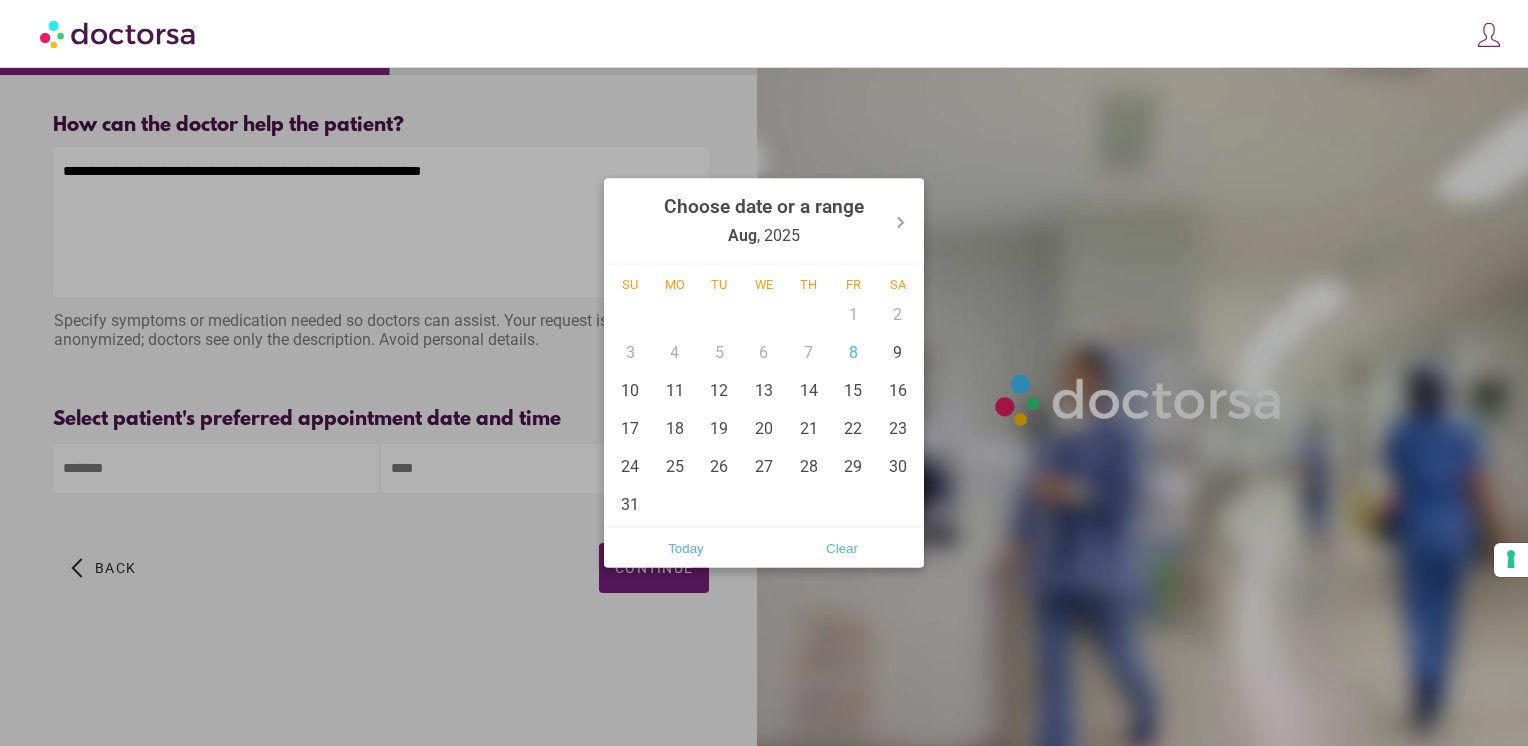 click on "**********" at bounding box center (764, 373) 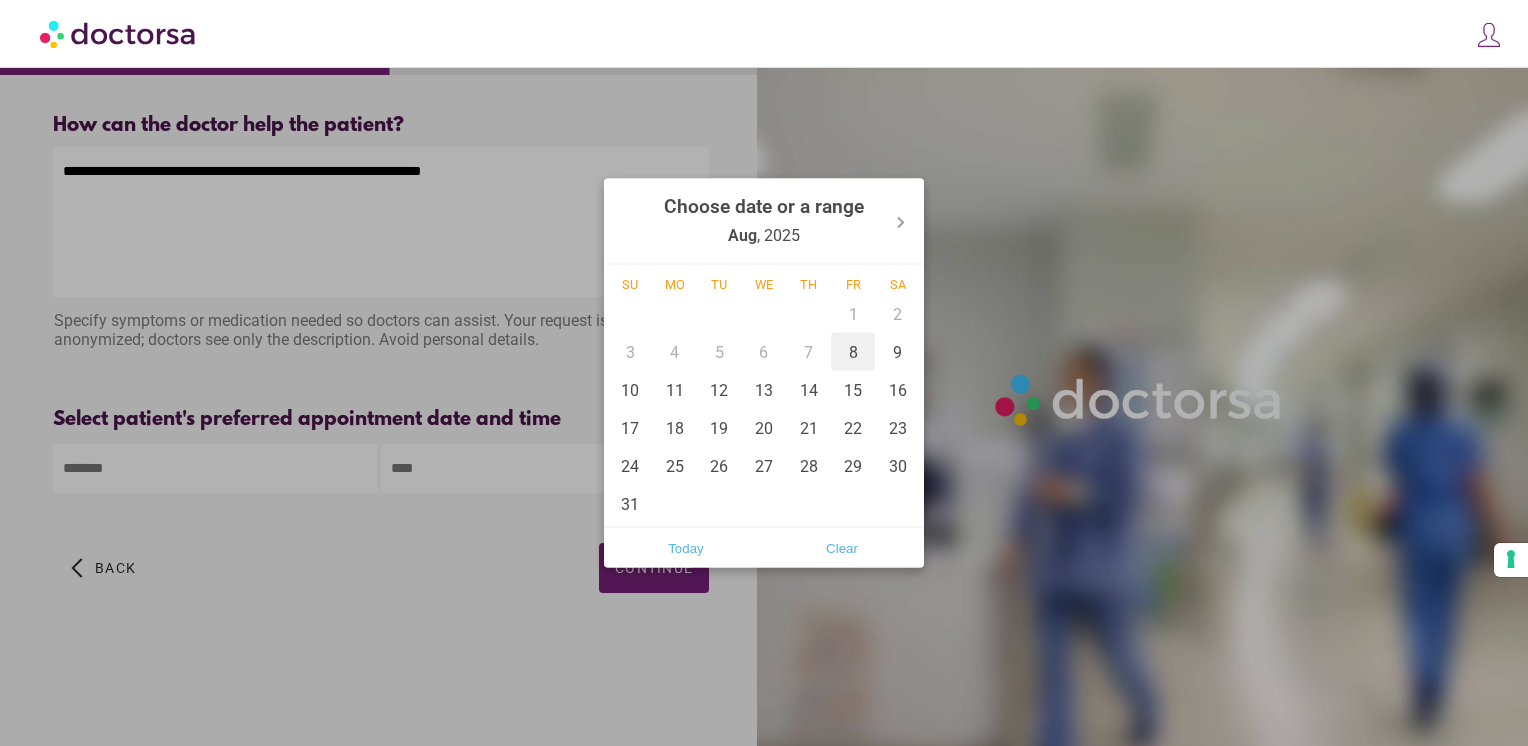 click on "8" at bounding box center [853, 352] 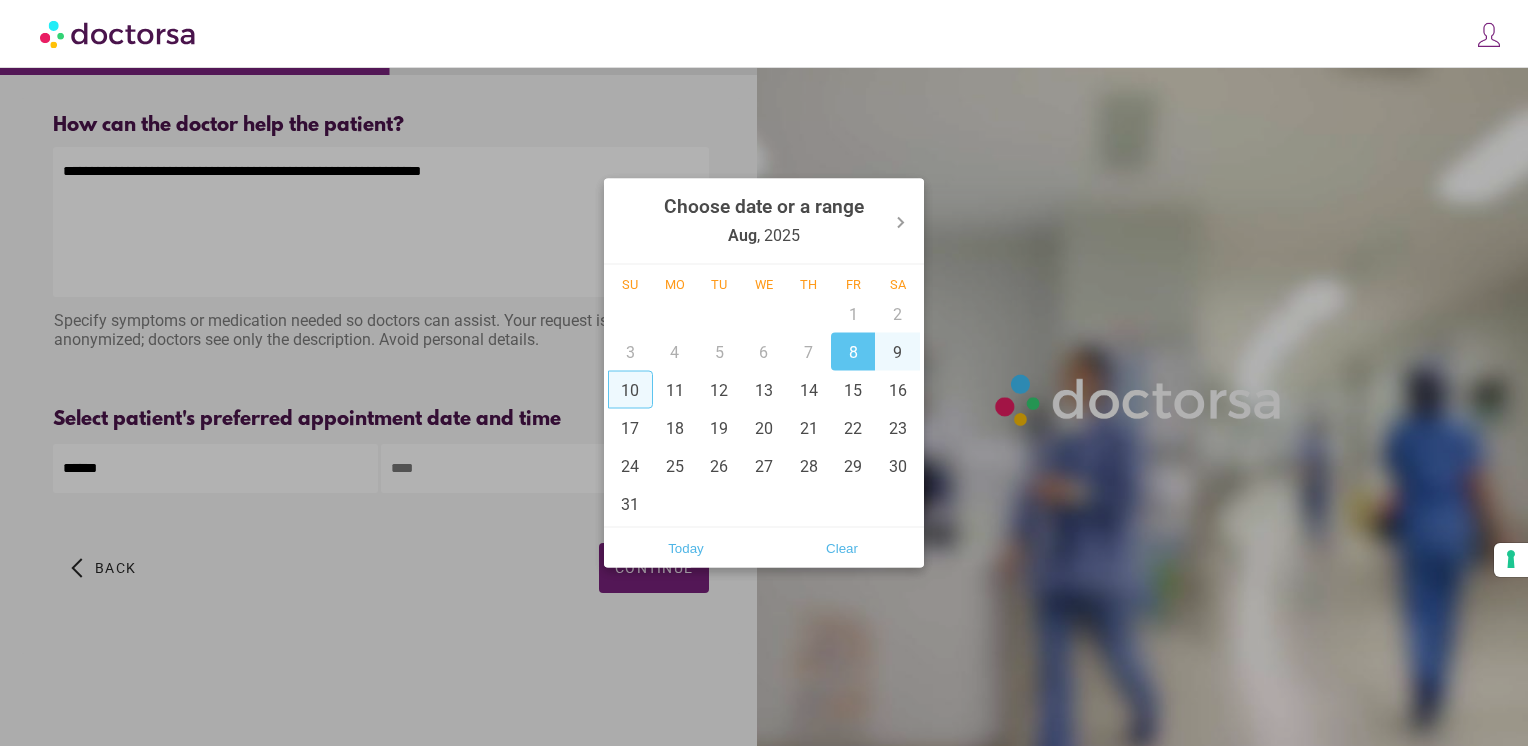 click at bounding box center (764, 373) 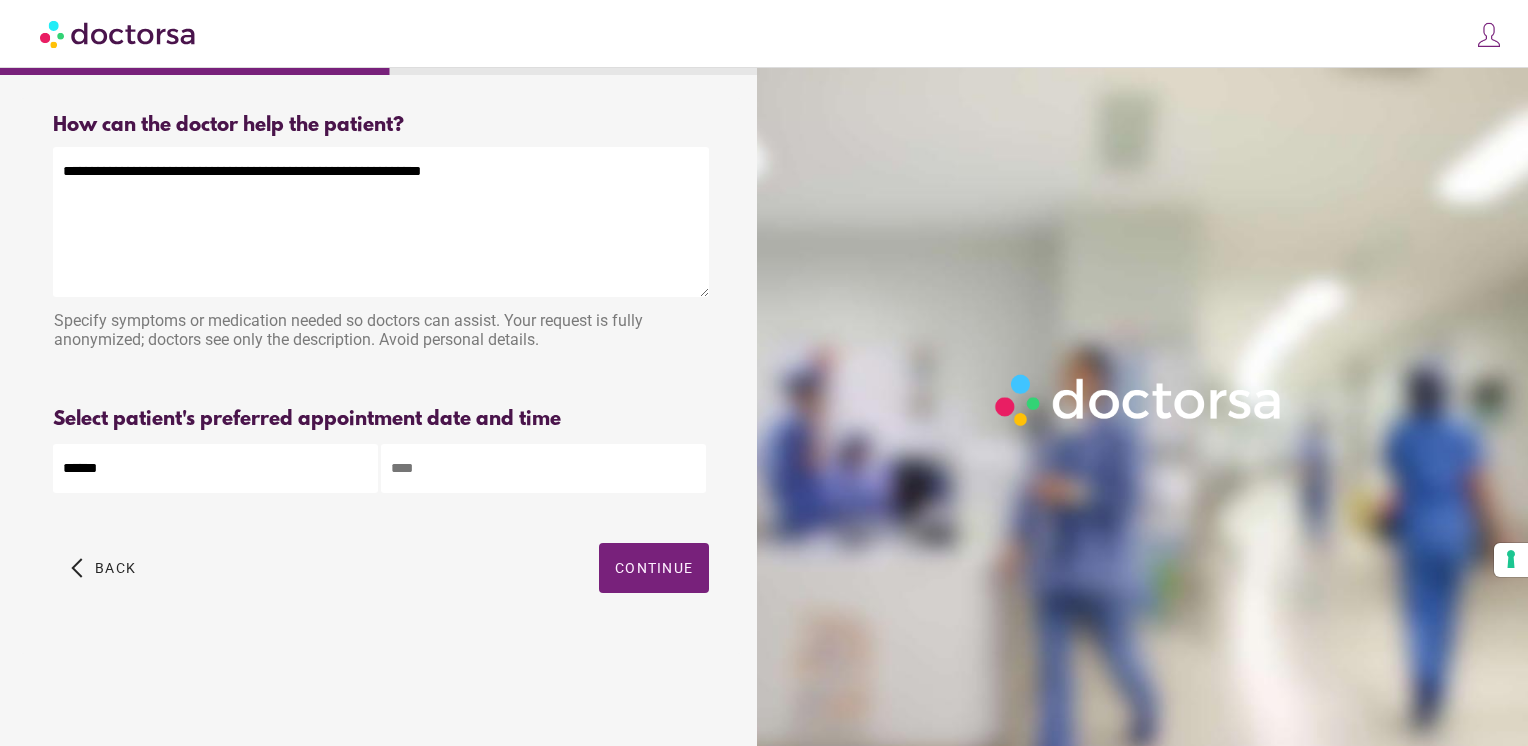 click at bounding box center (543, 468) 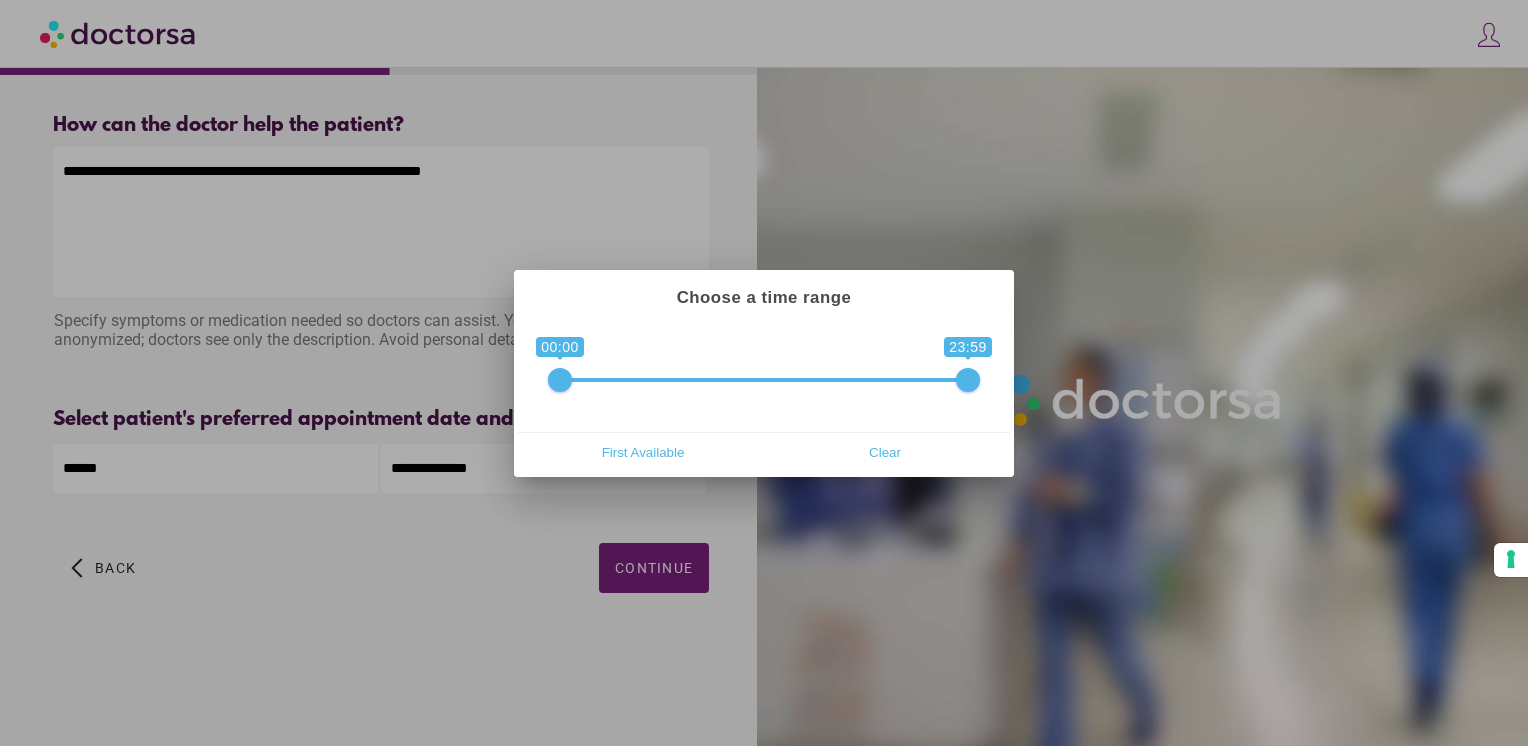 drag, startPoint x: 562, startPoint y: 382, endPoint x: 516, endPoint y: 390, distance: 46.69047 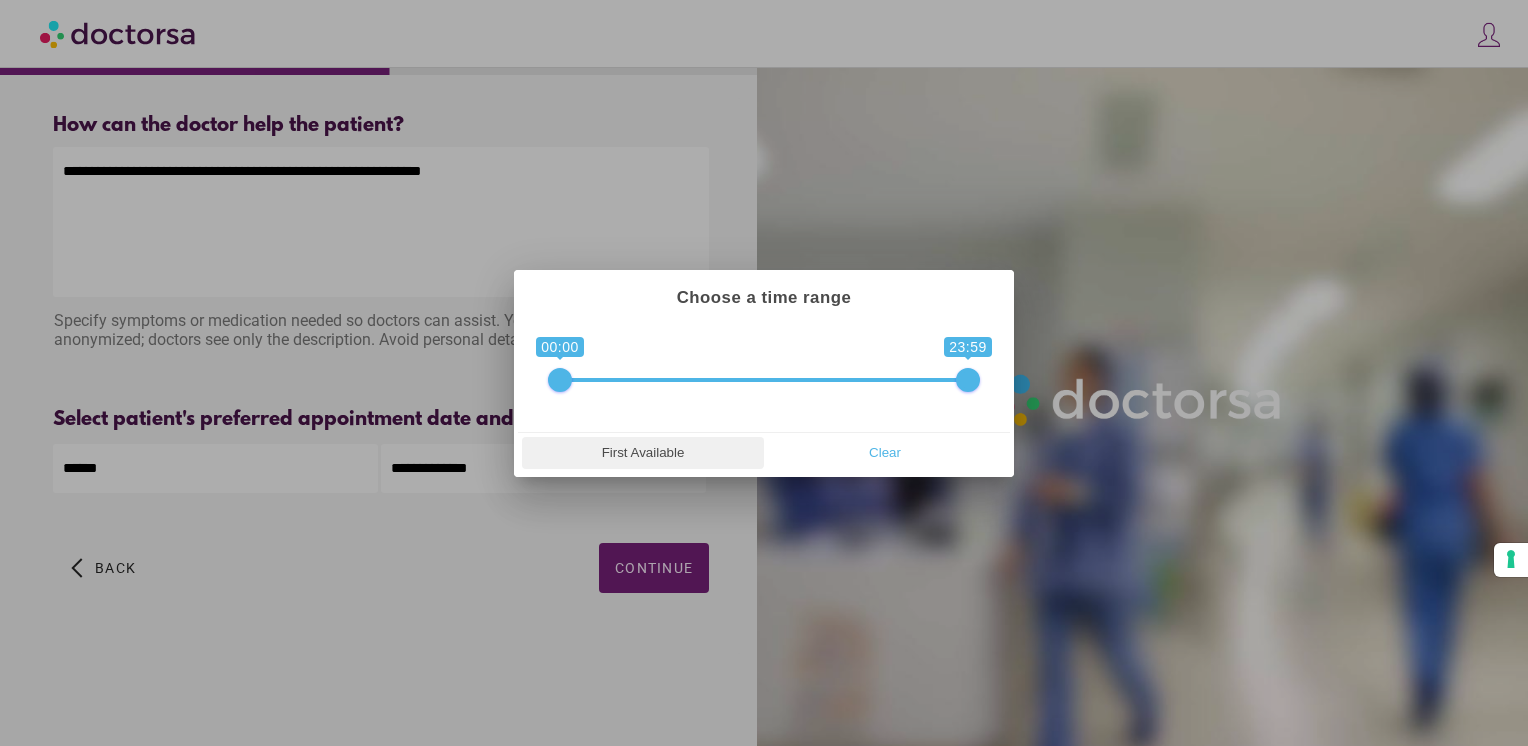 click on "First Available" at bounding box center (643, 453) 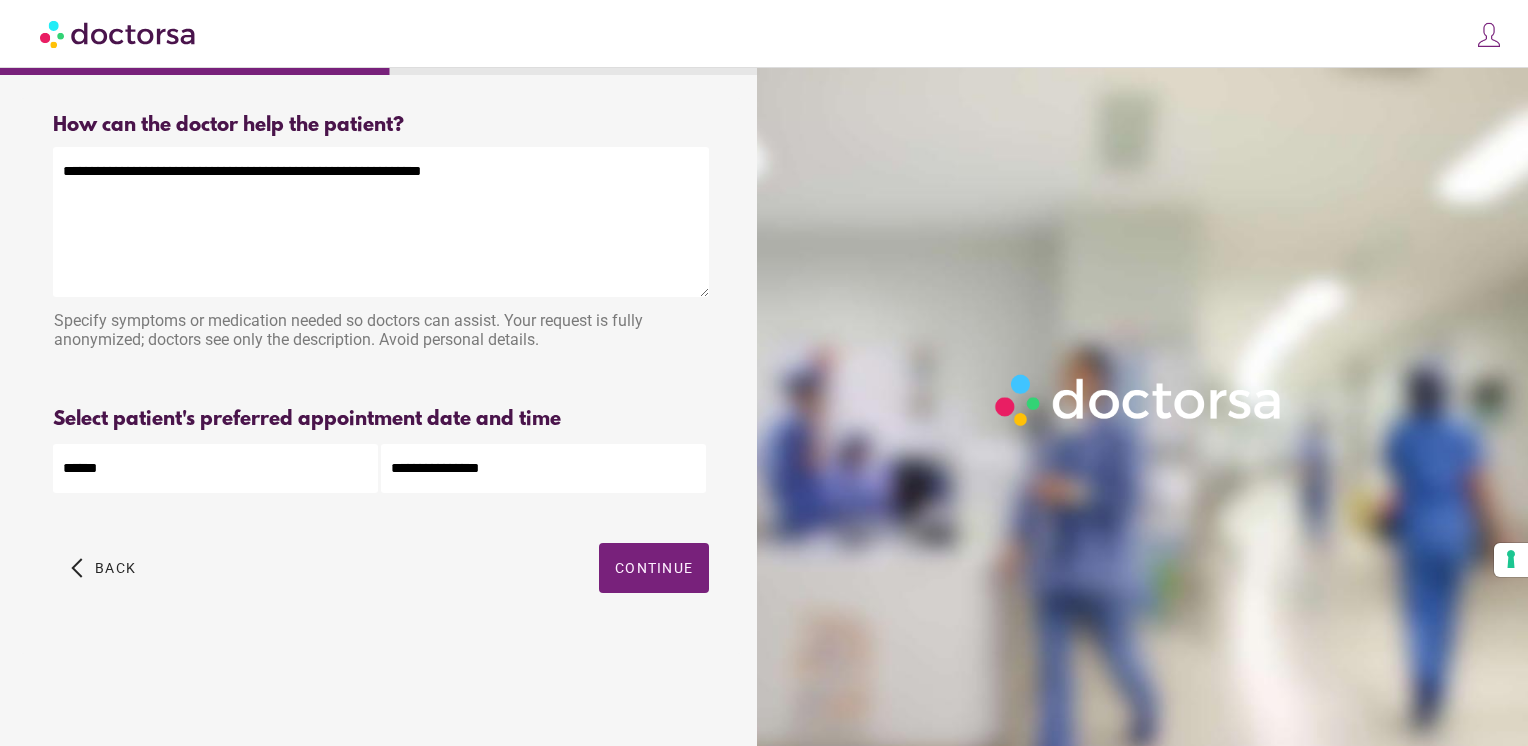 click on "arrow_back_ios
Back
Continue" at bounding box center [381, 583] 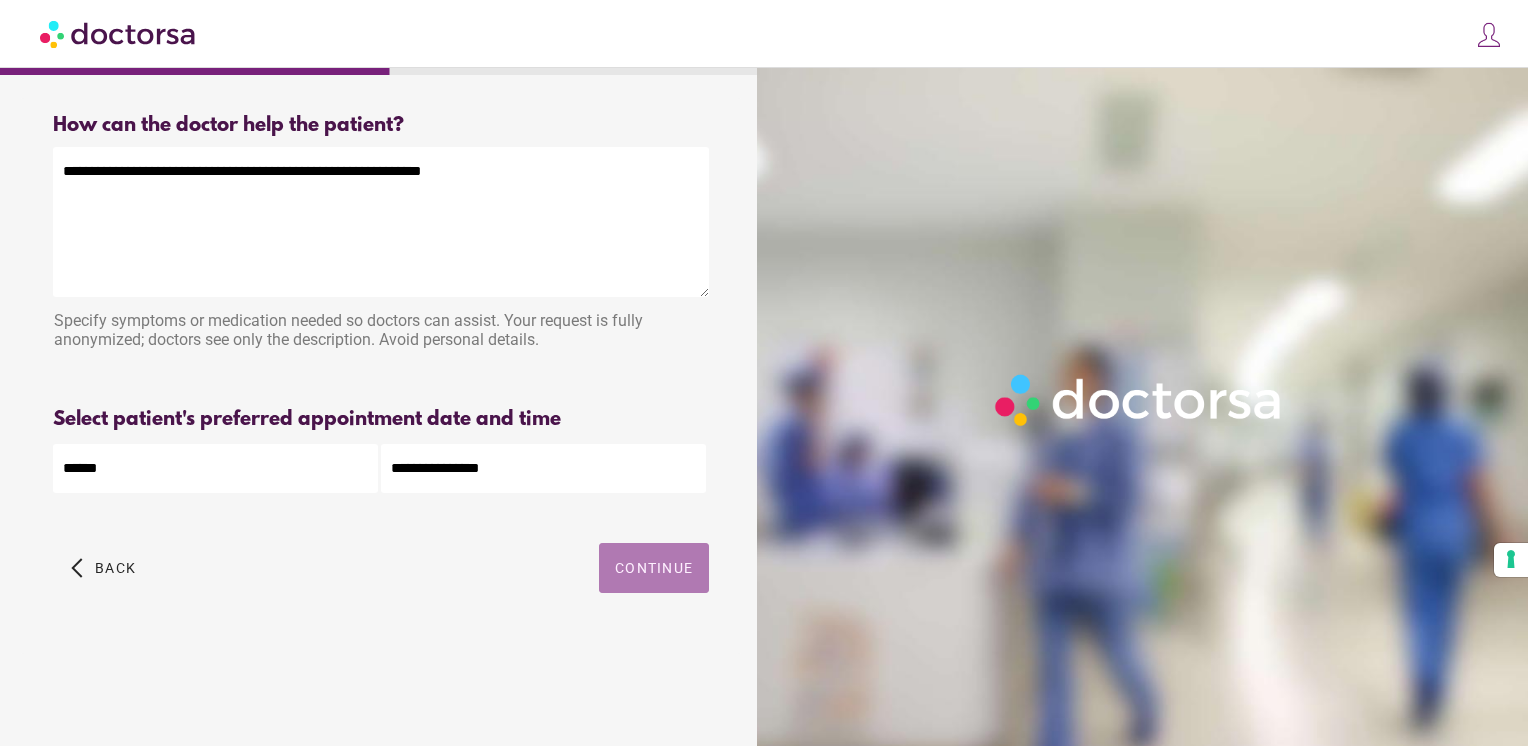 click on "Continue" at bounding box center [654, 568] 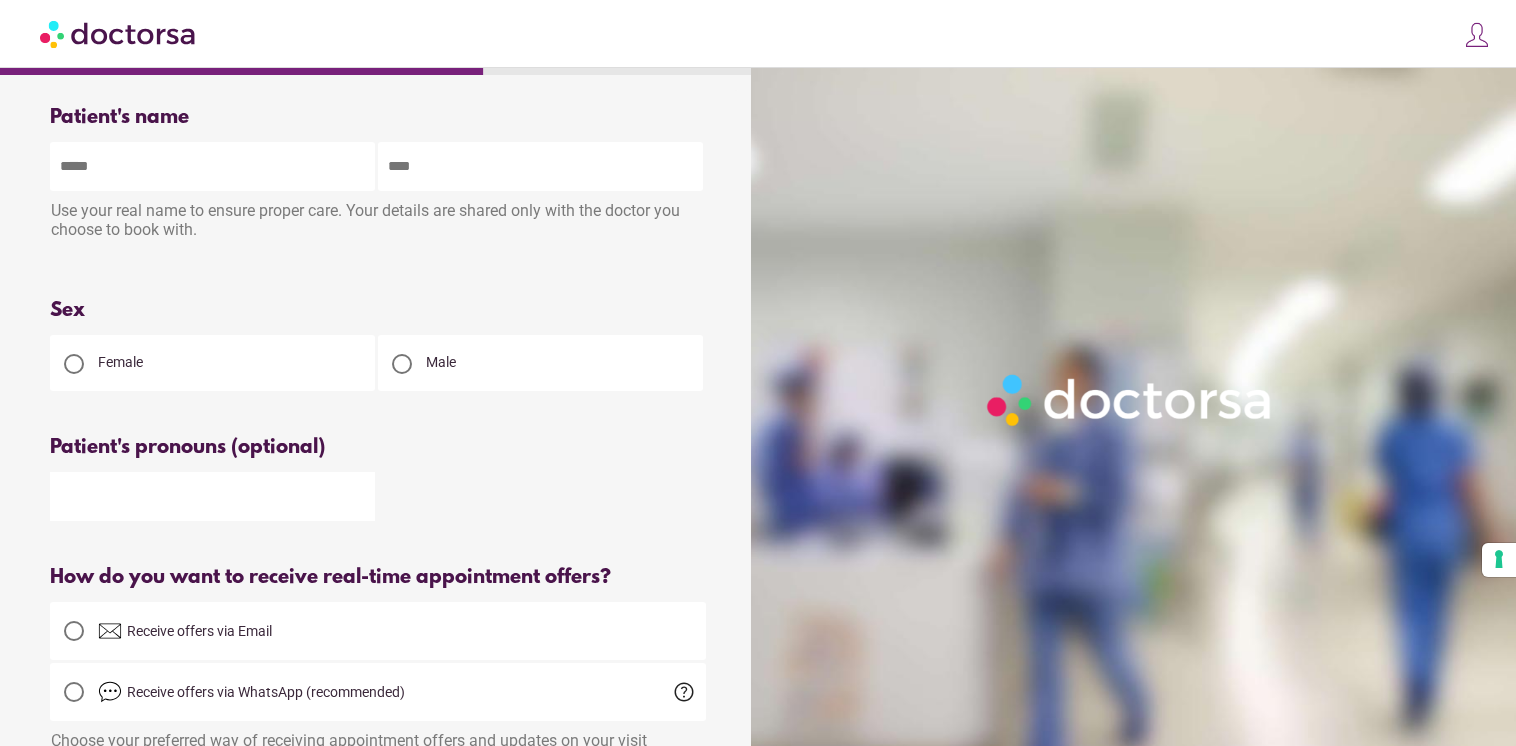 scroll, scrollTop: 0, scrollLeft: 0, axis: both 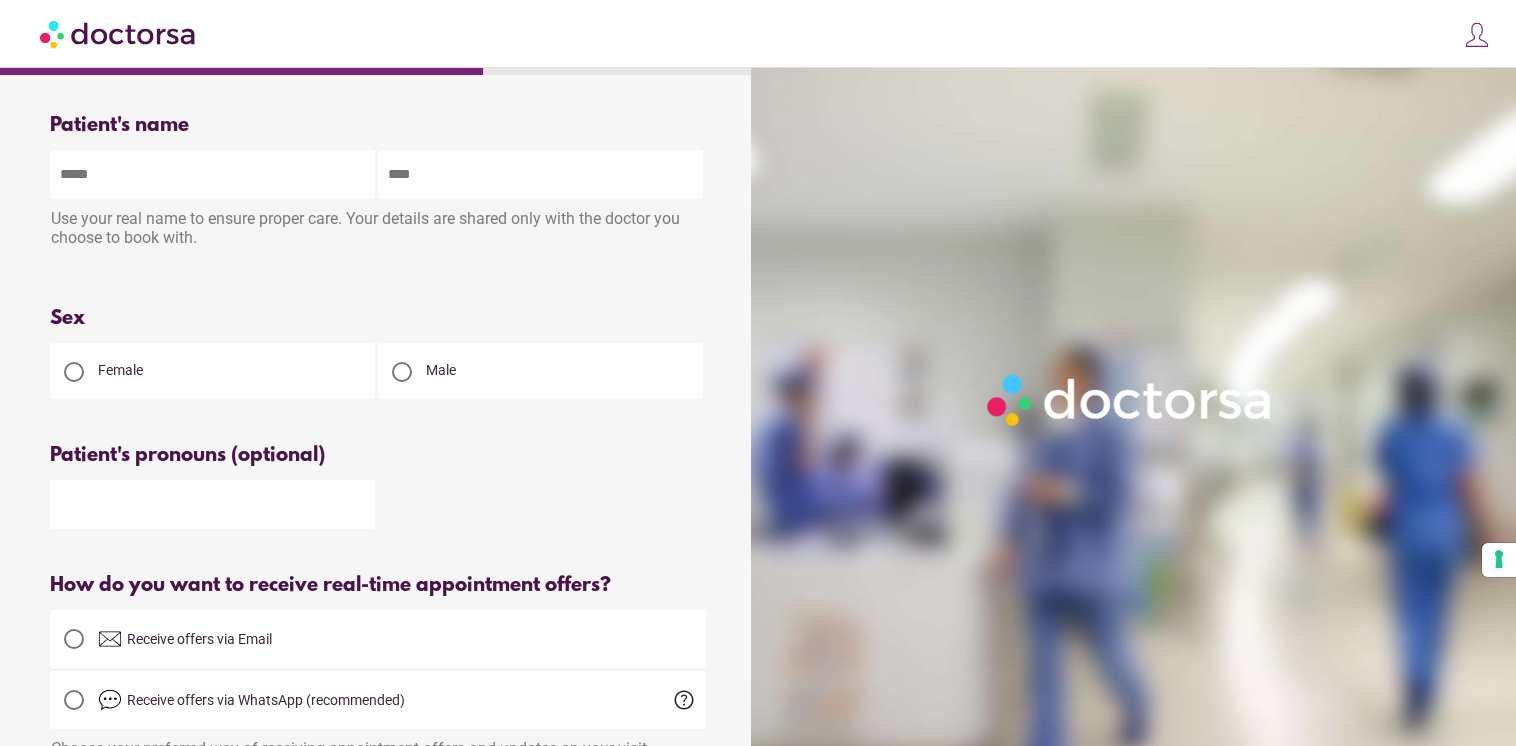 click at bounding box center [212, 174] 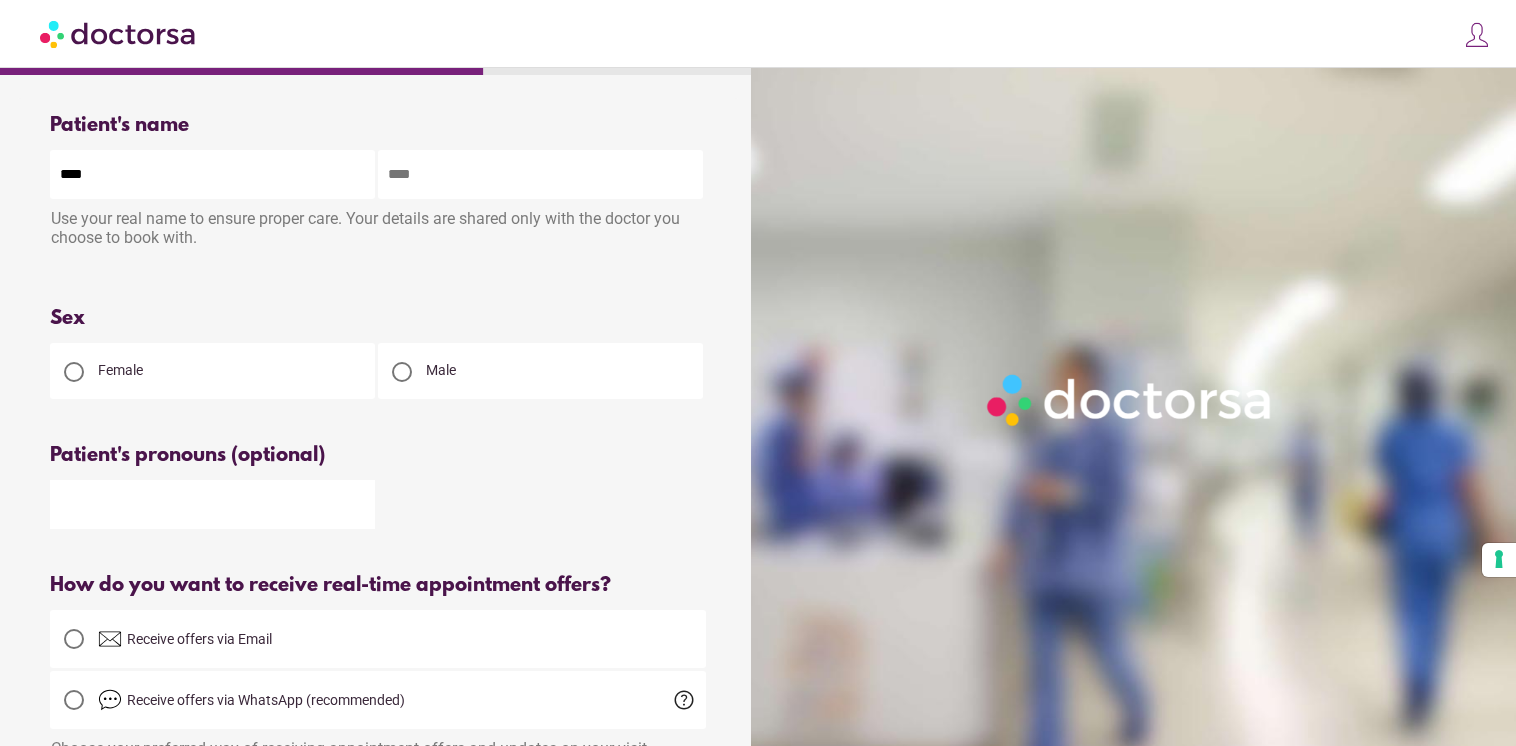type on "****" 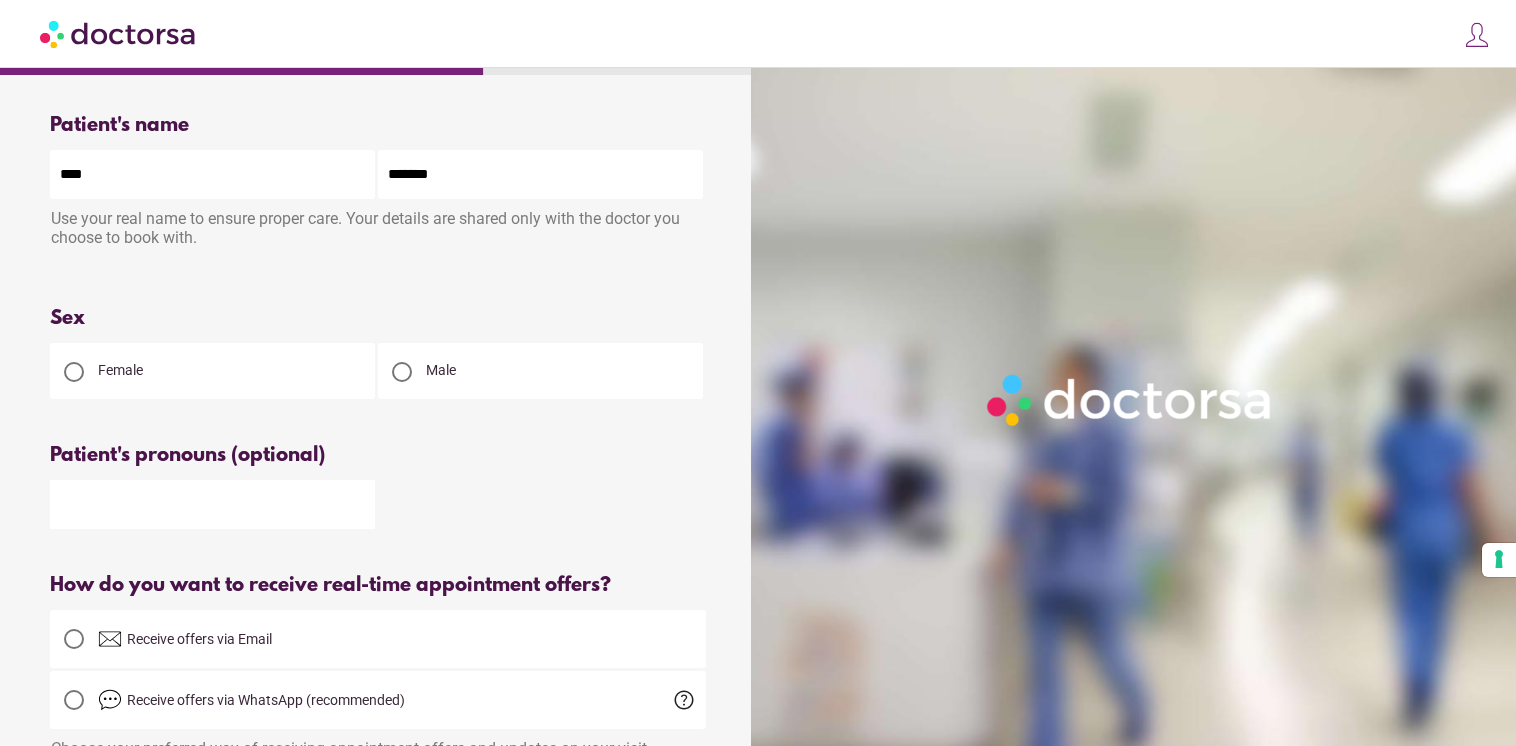 type on "*******" 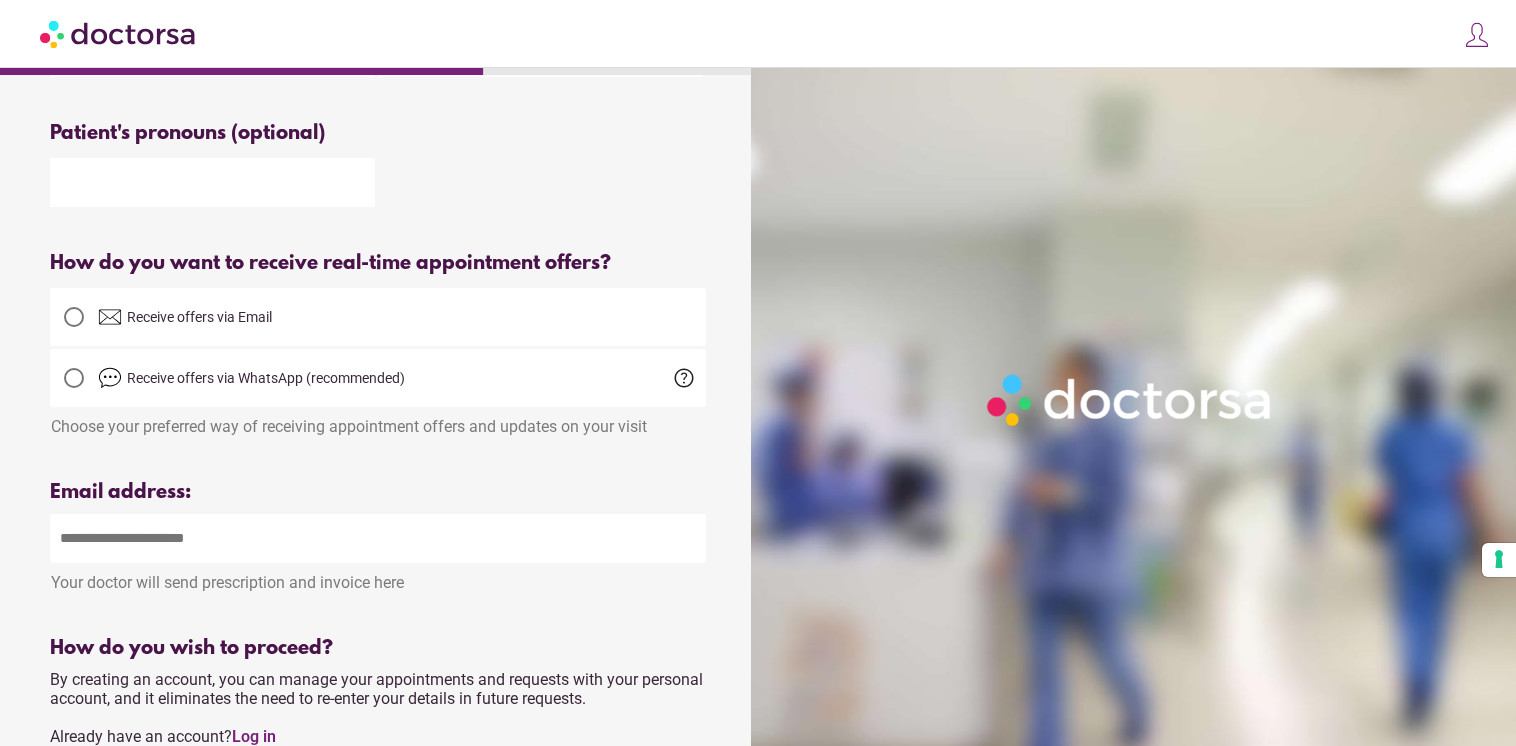 scroll, scrollTop: 500, scrollLeft: 0, axis: vertical 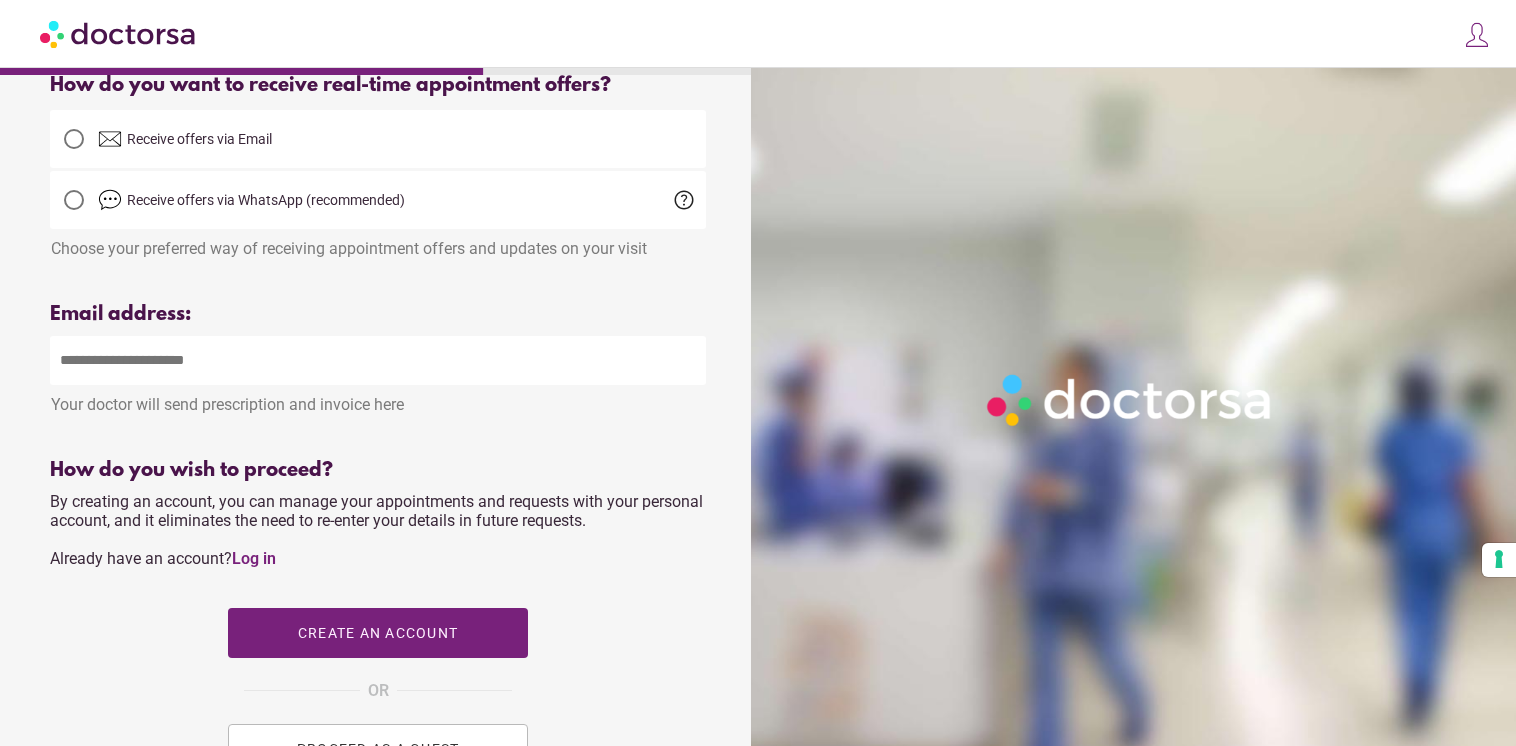 click on "help" at bounding box center [684, 200] 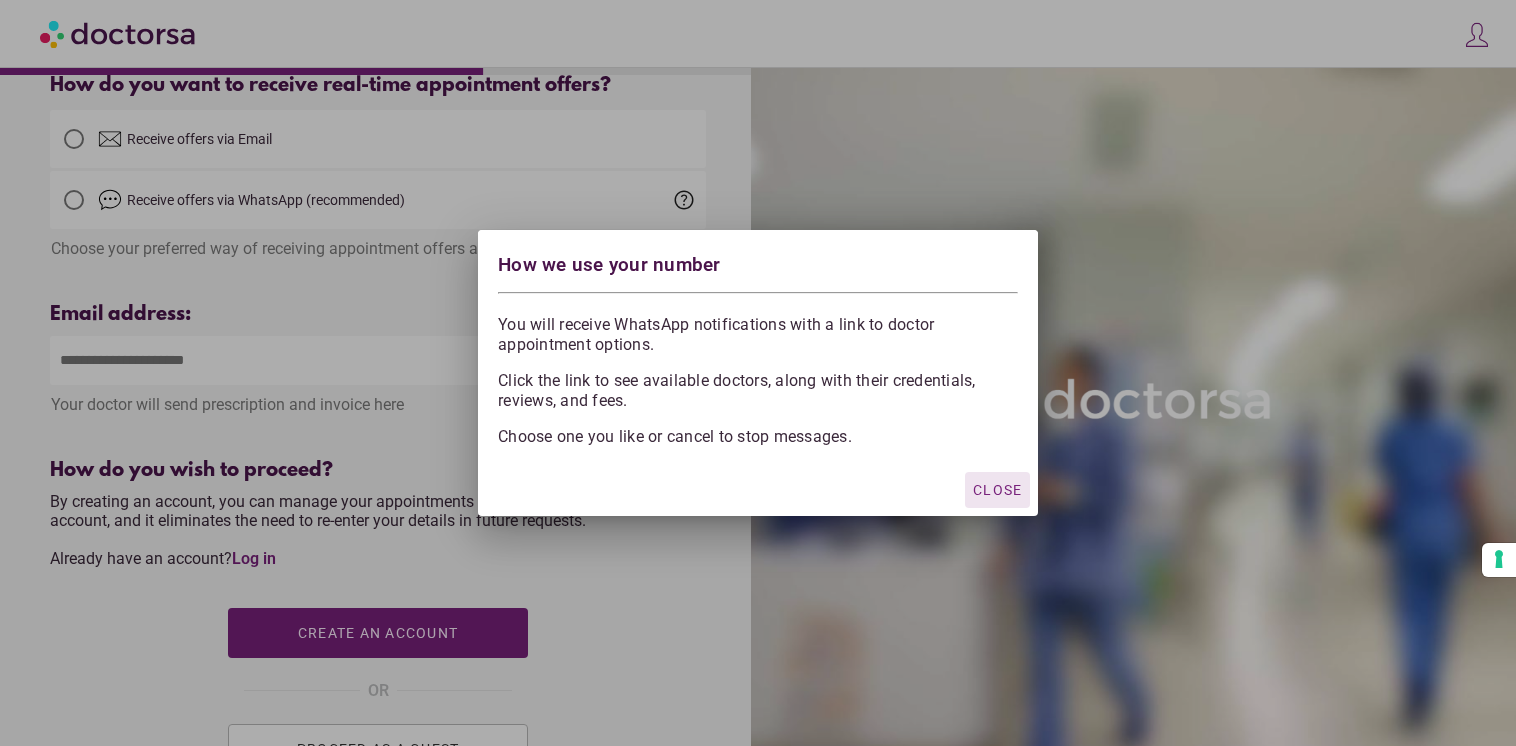click on "Close" at bounding box center (997, 490) 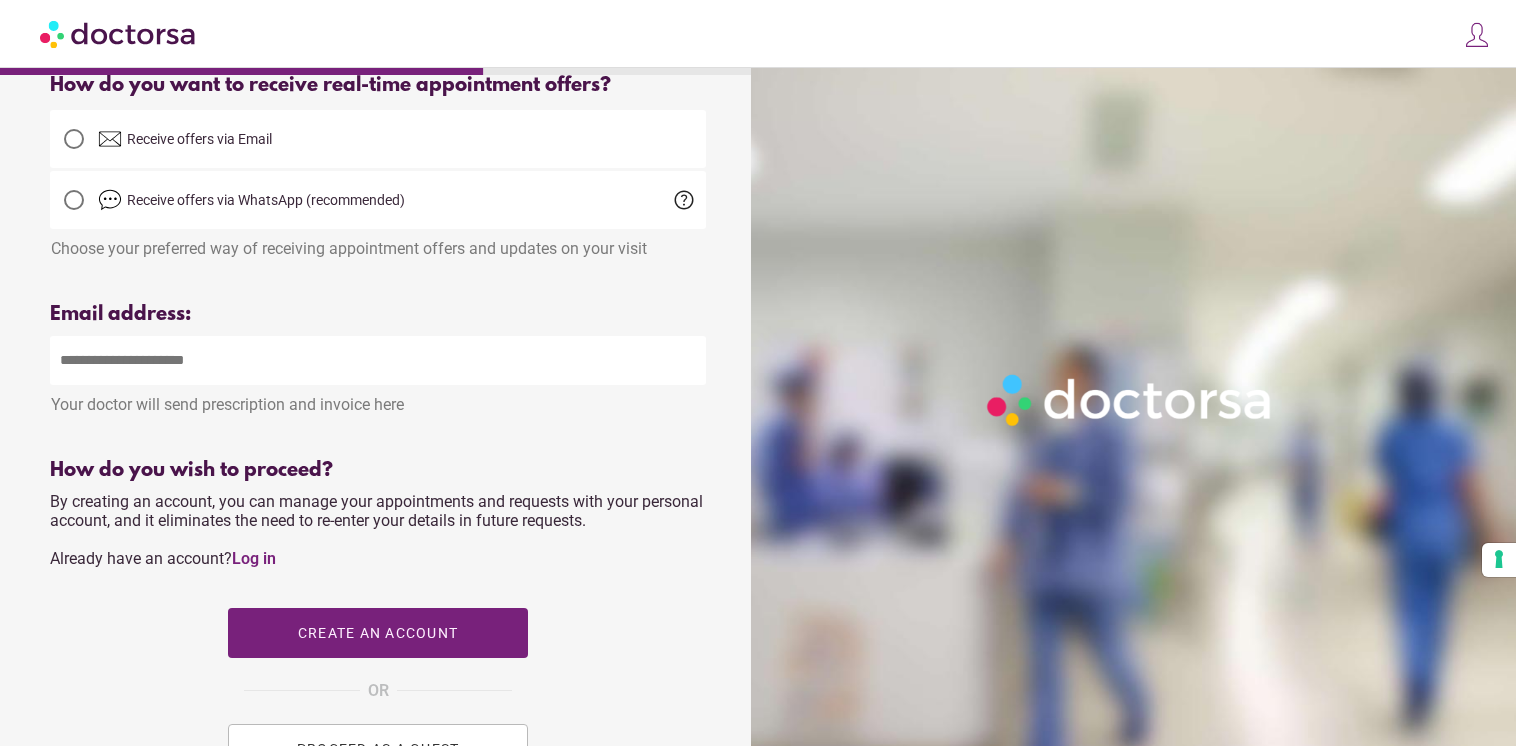 click at bounding box center [378, 360] 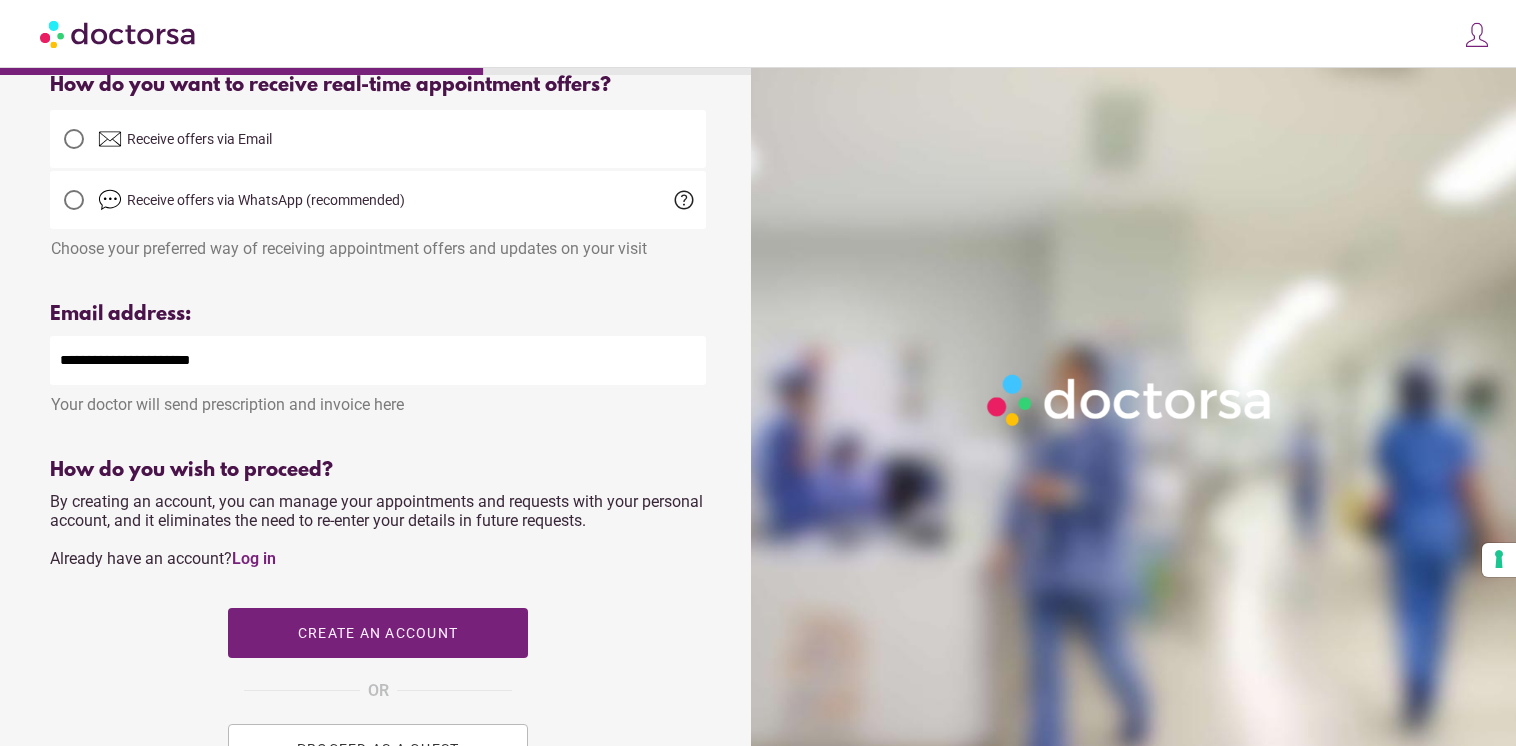 click on "Your doctor will send prescription and invoice here" at bounding box center [378, 399] 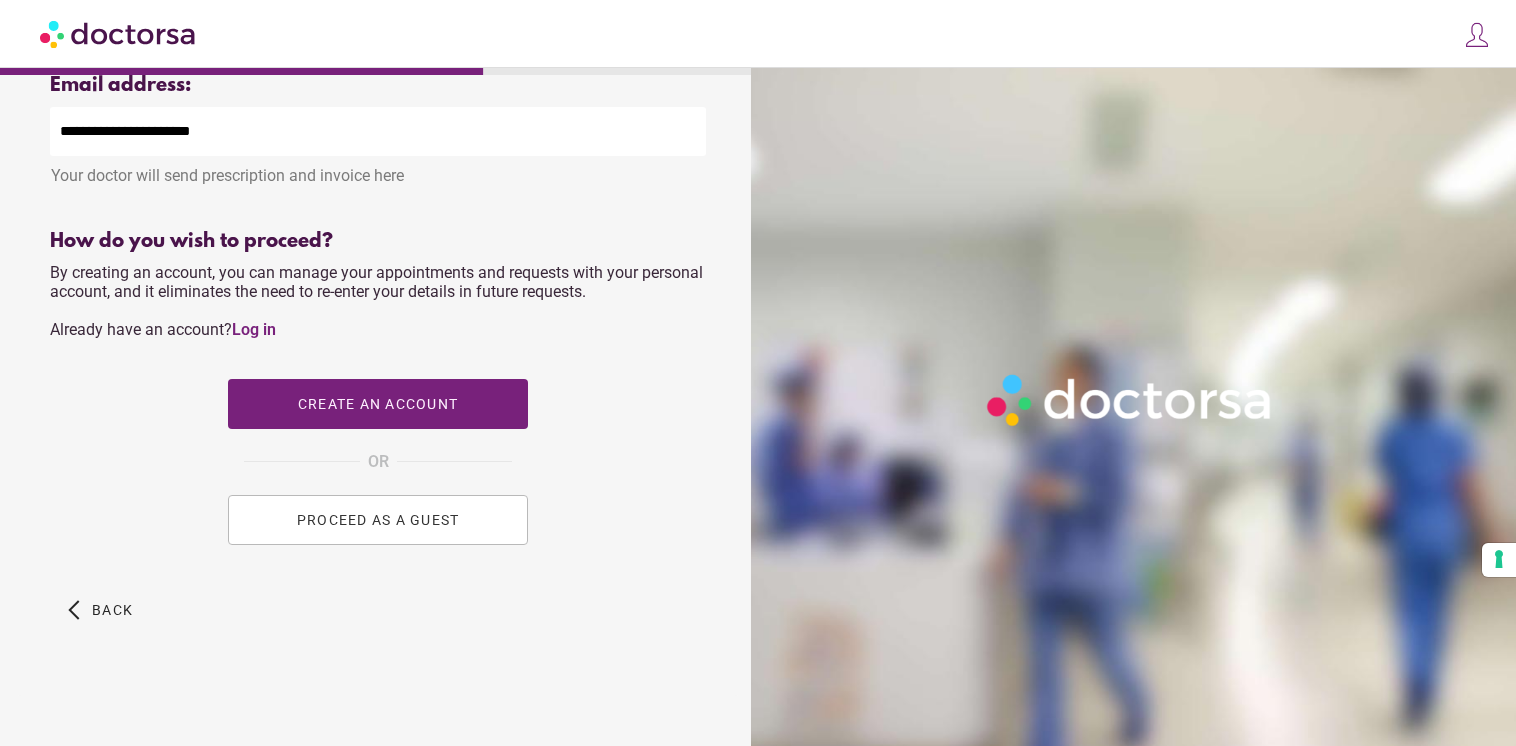 scroll, scrollTop: 739, scrollLeft: 0, axis: vertical 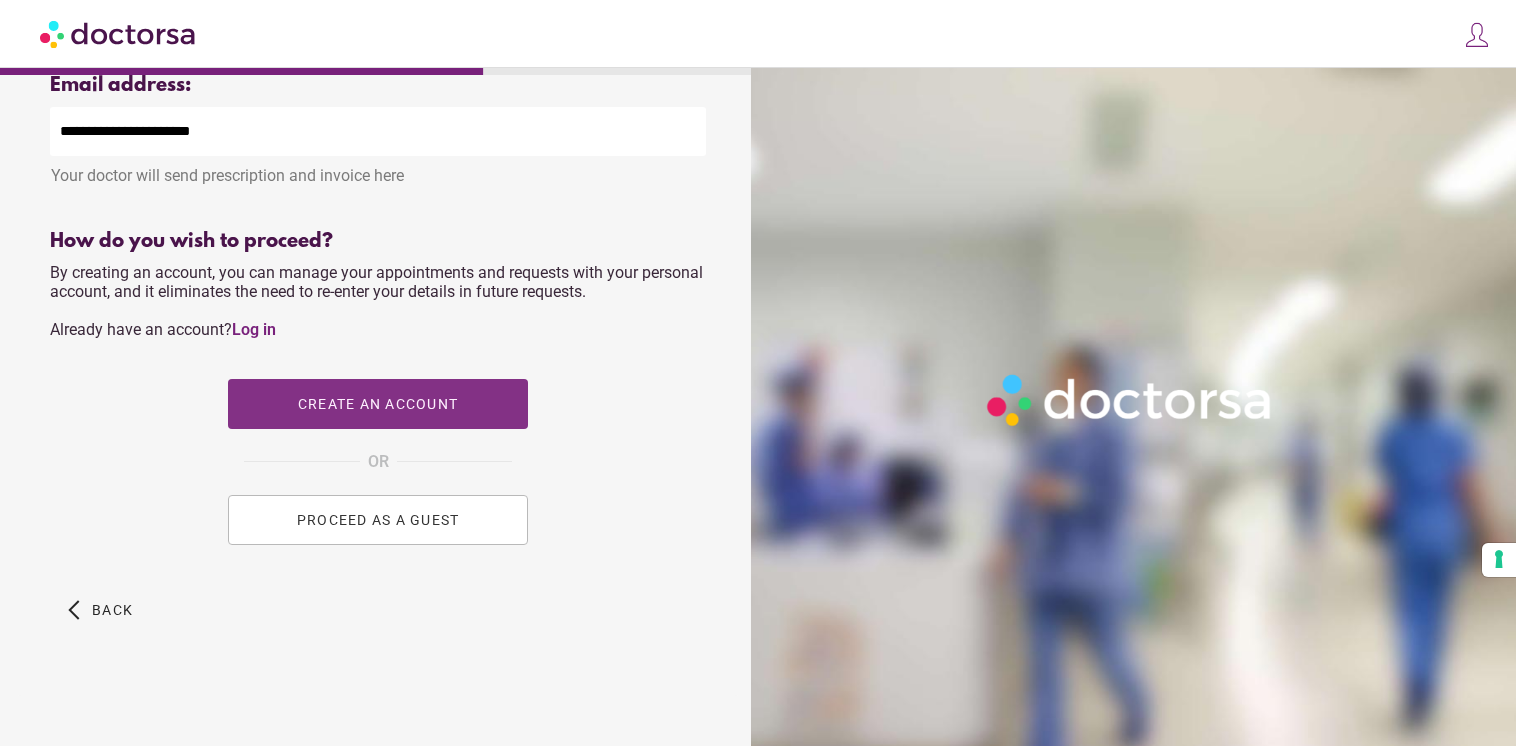 click on "Create an account" at bounding box center [378, 404] 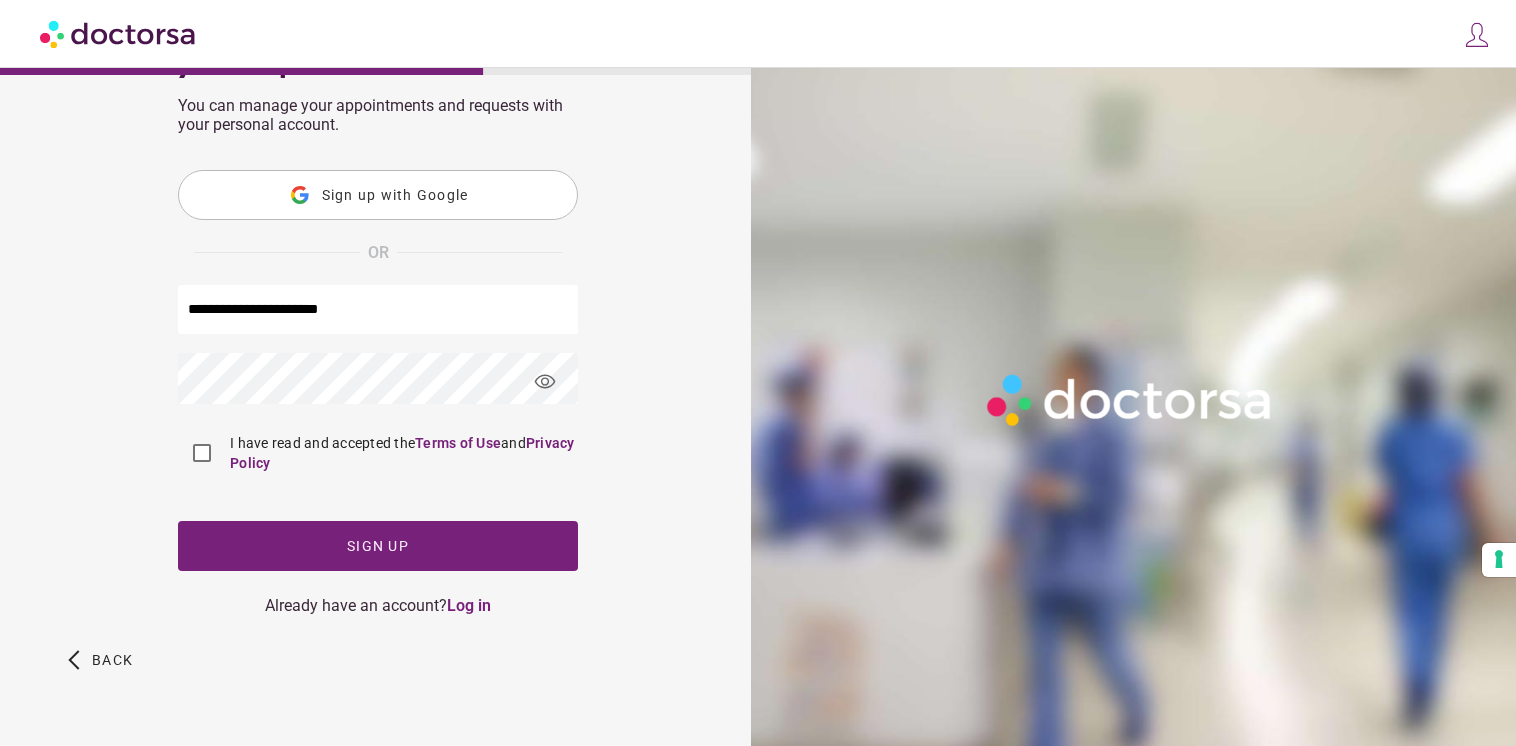 scroll, scrollTop: 0, scrollLeft: 0, axis: both 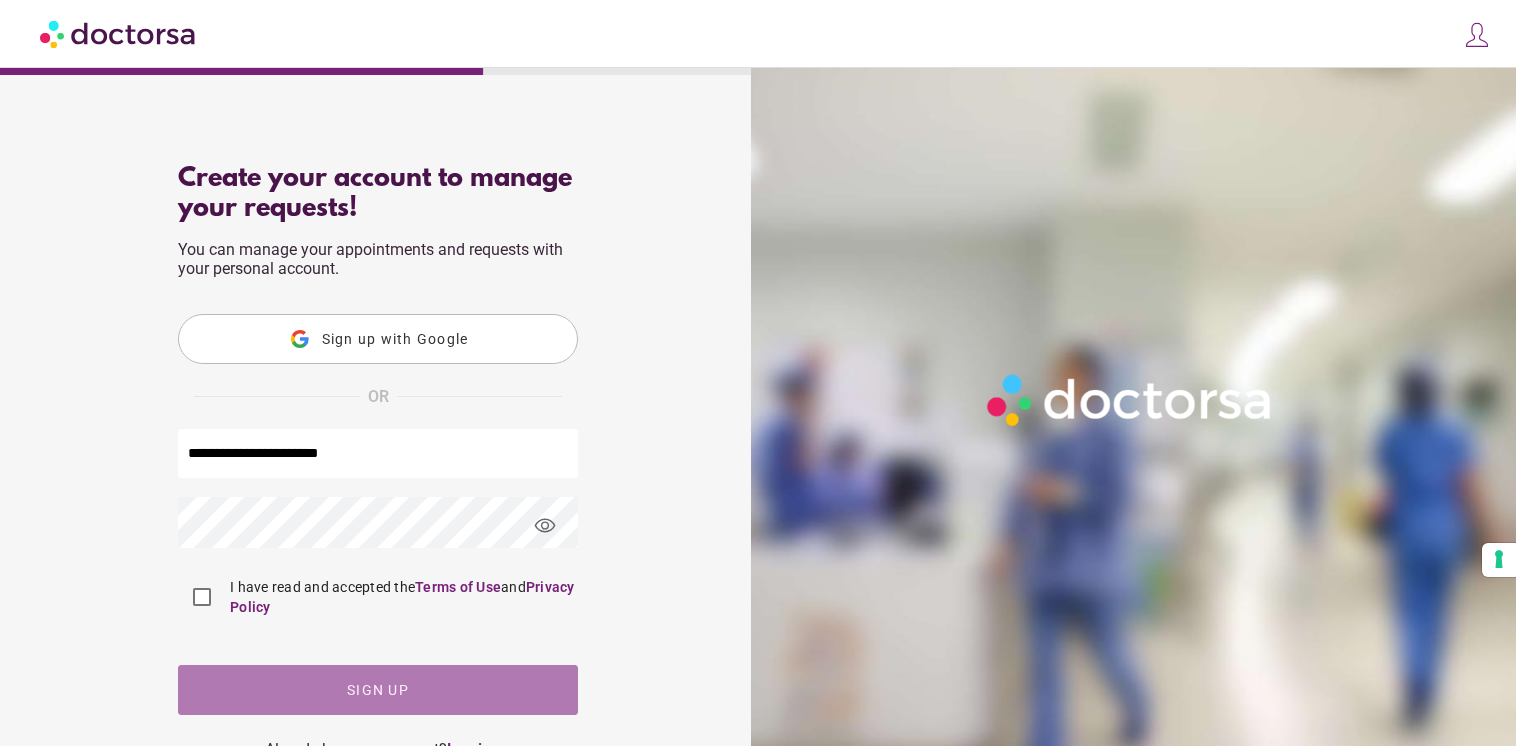 click at bounding box center (378, 690) 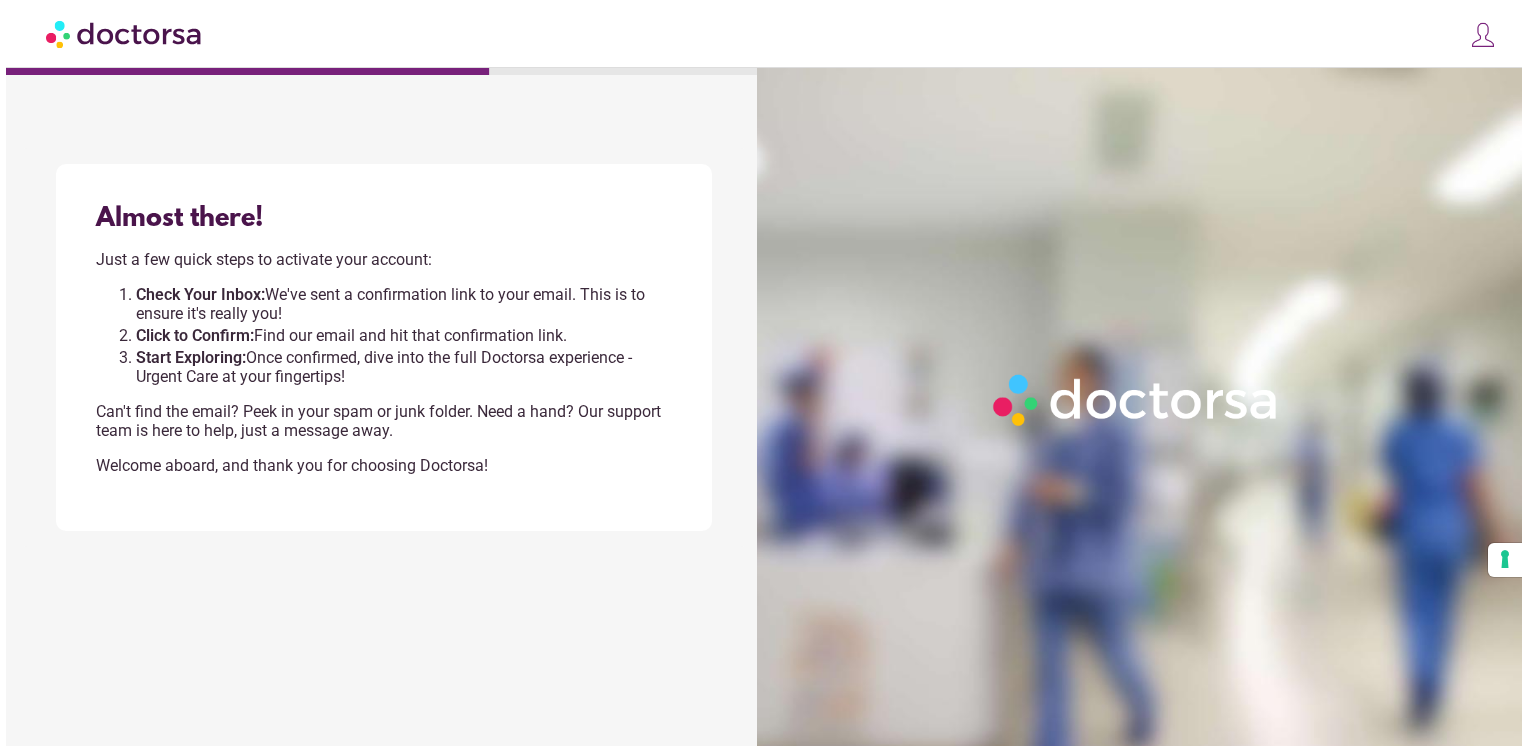 scroll, scrollTop: 0, scrollLeft: 0, axis: both 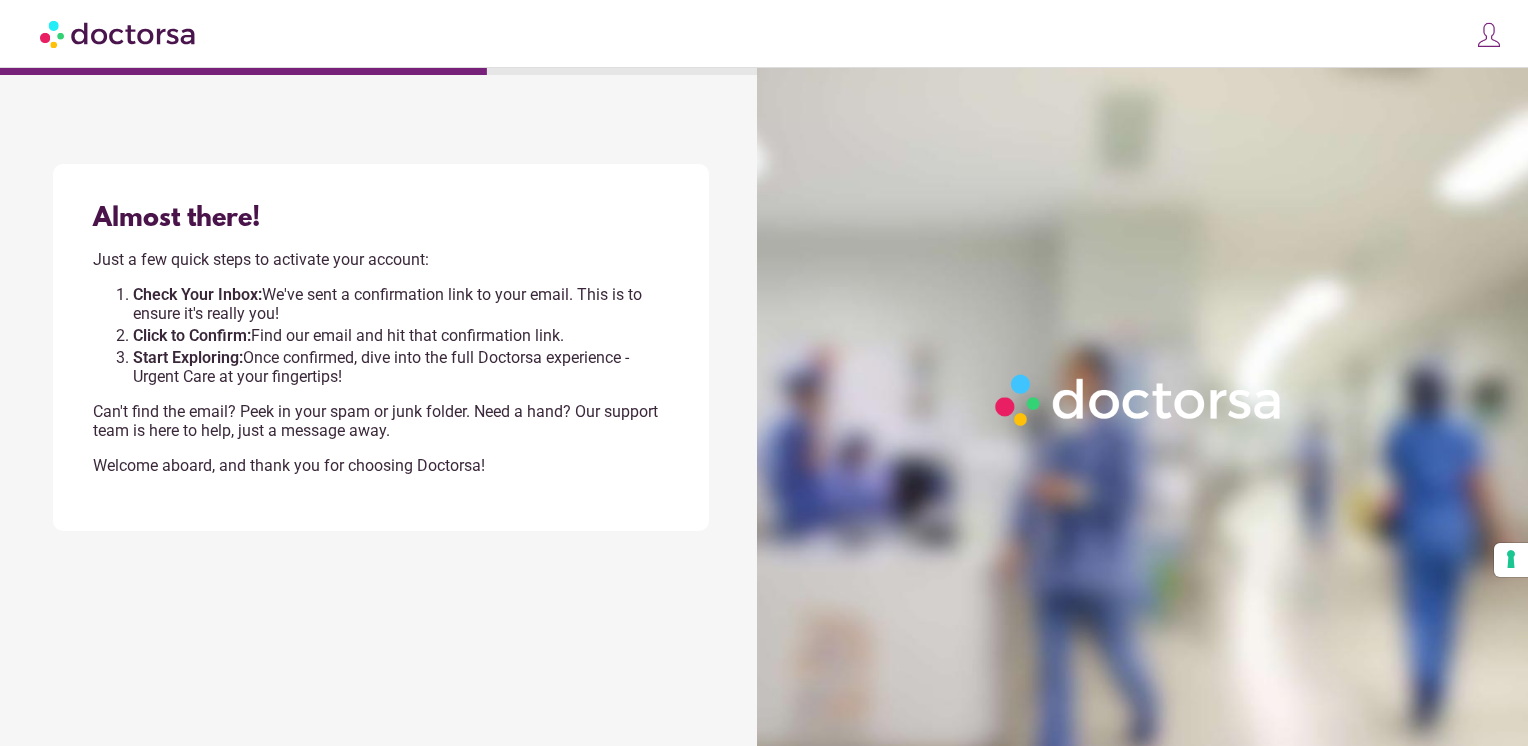click on "Almost there!
Just a few quick steps to activate your account:
Check Your Inbox:  We've sent a confirmation link to your email. This is to
ensure it's really you!
Click to Confirm:  Find our email and hit that confirmation link.
Start Exploring:  Once confirmed, dive into the full Doctorsa experience -
Urgent Care at your fingertips!
Can't find the email? Peek in your spam or junk folder. Need a hand? Our support team is here
to help, just a message away.
Welcome aboard, and thank you for choosing Doctorsa!" at bounding box center (381, 347) 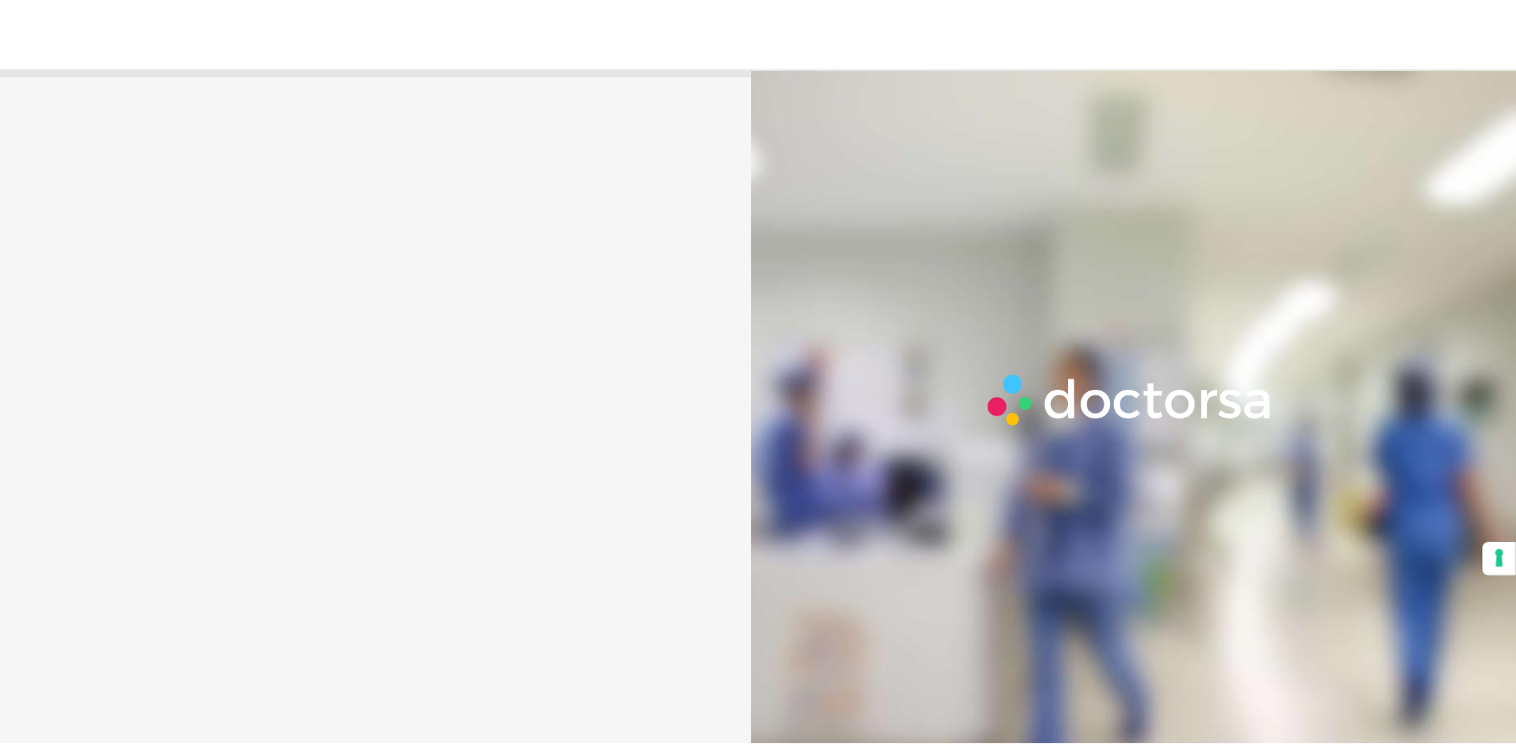scroll, scrollTop: 0, scrollLeft: 0, axis: both 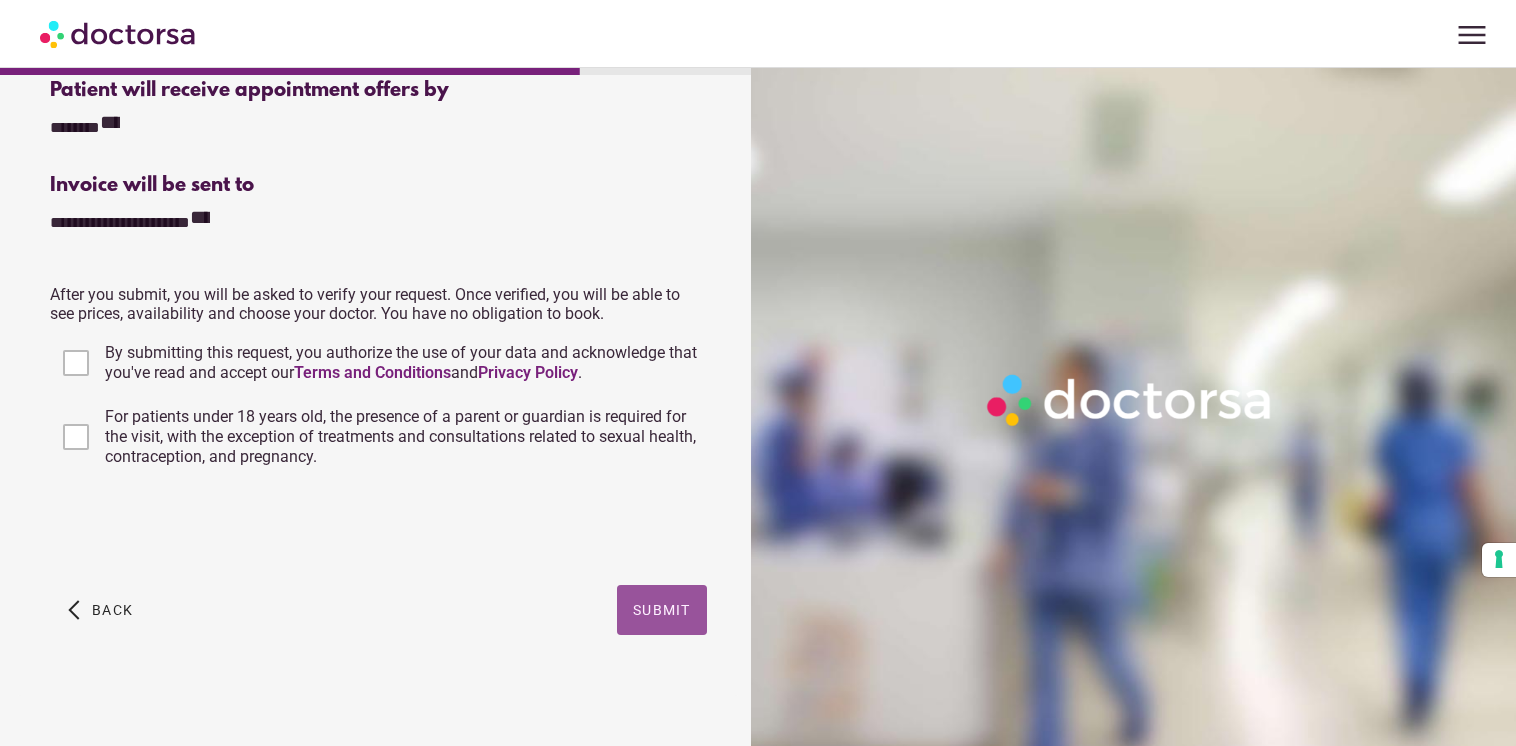 click at bounding box center (662, 610) 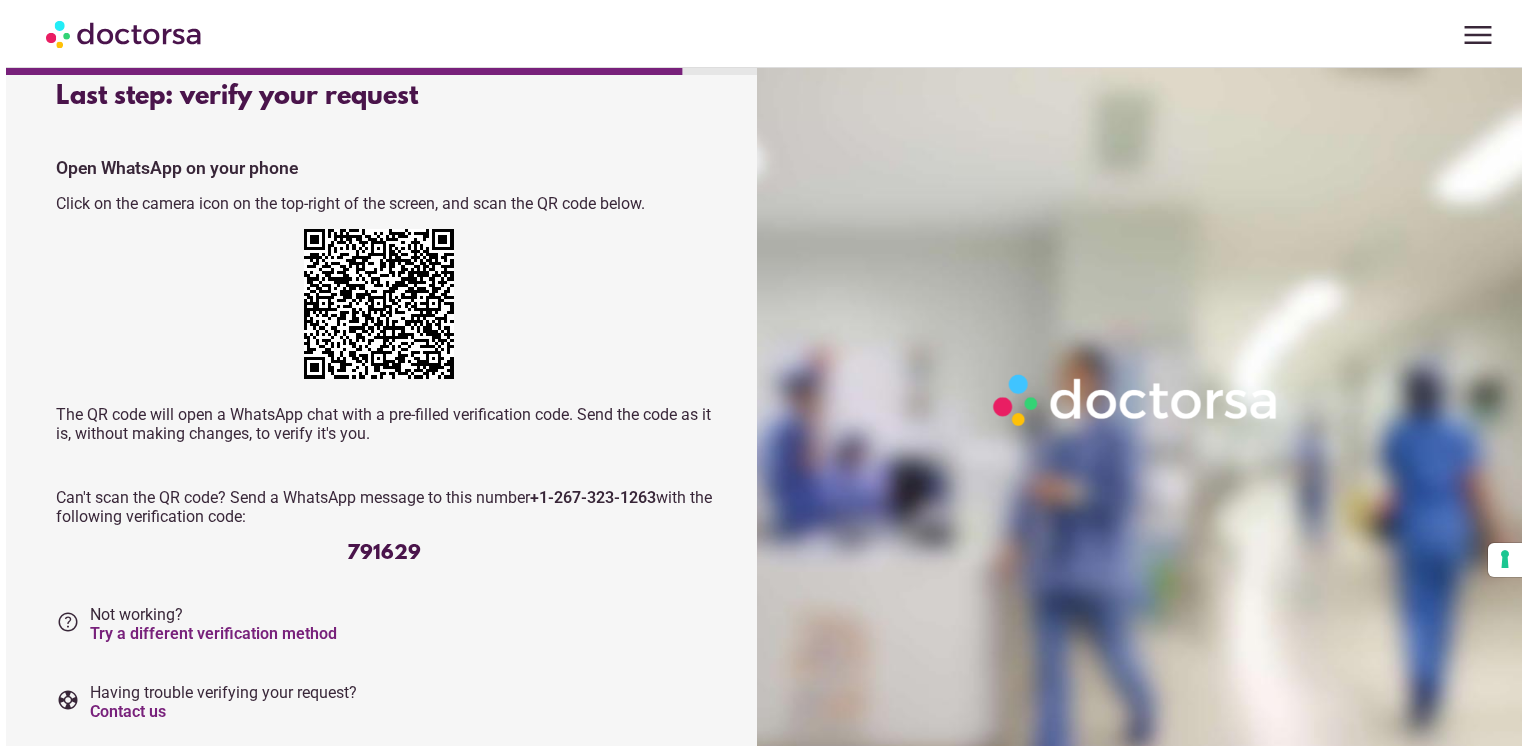 scroll, scrollTop: 0, scrollLeft: 0, axis: both 